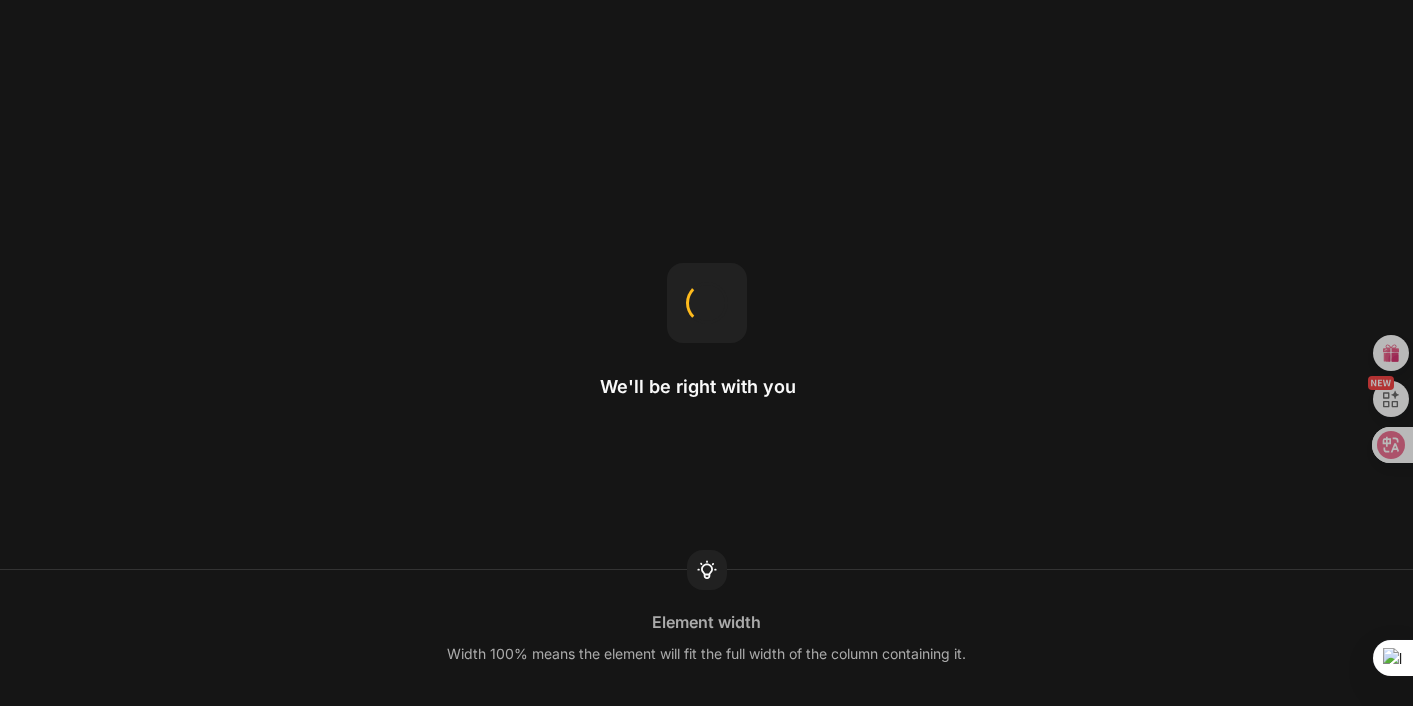 scroll, scrollTop: 0, scrollLeft: 0, axis: both 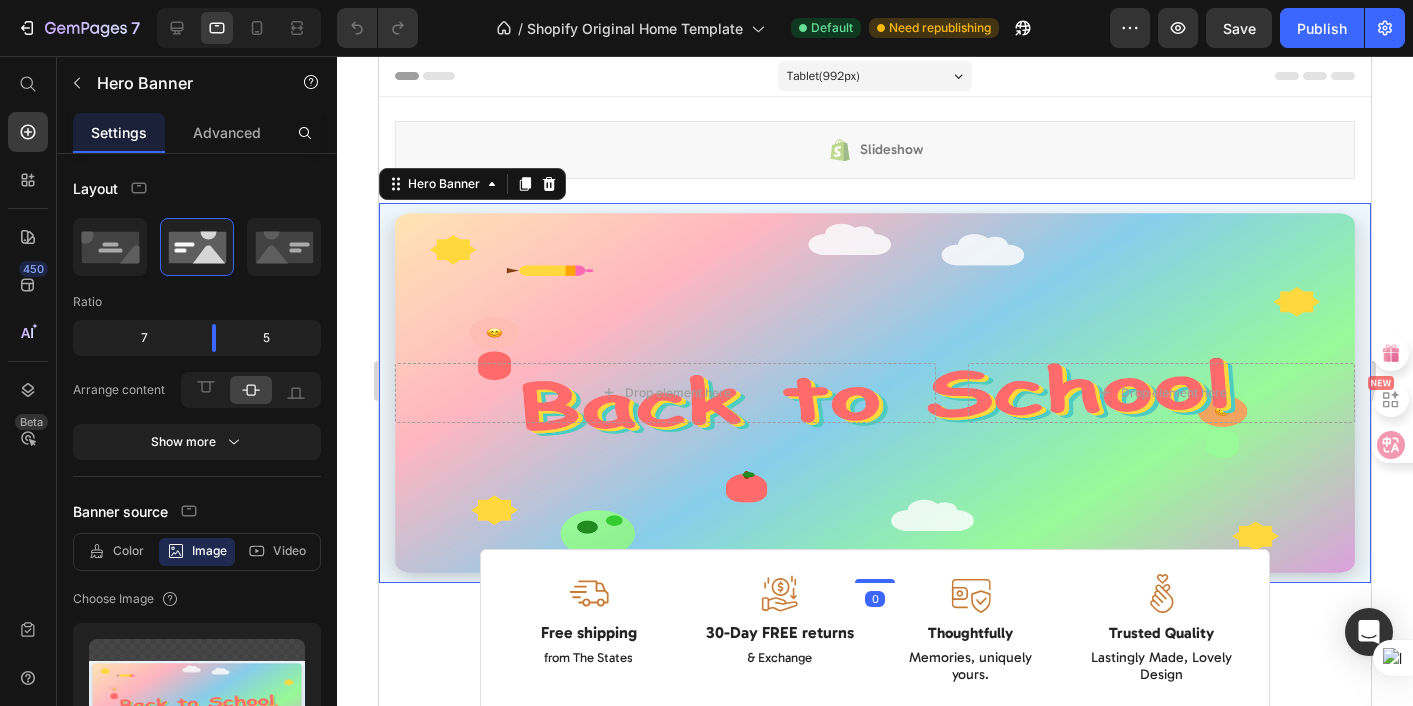 click at bounding box center (875, 393) 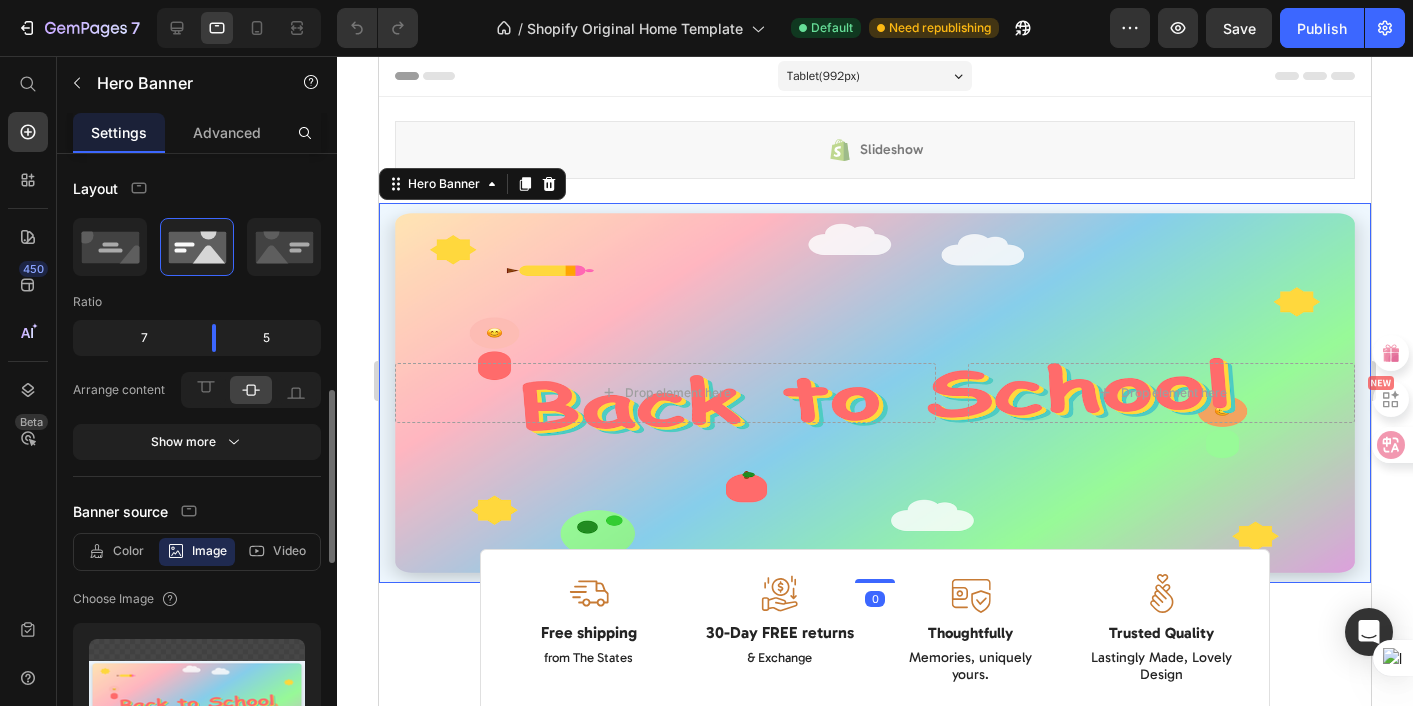 scroll, scrollTop: 359, scrollLeft: 0, axis: vertical 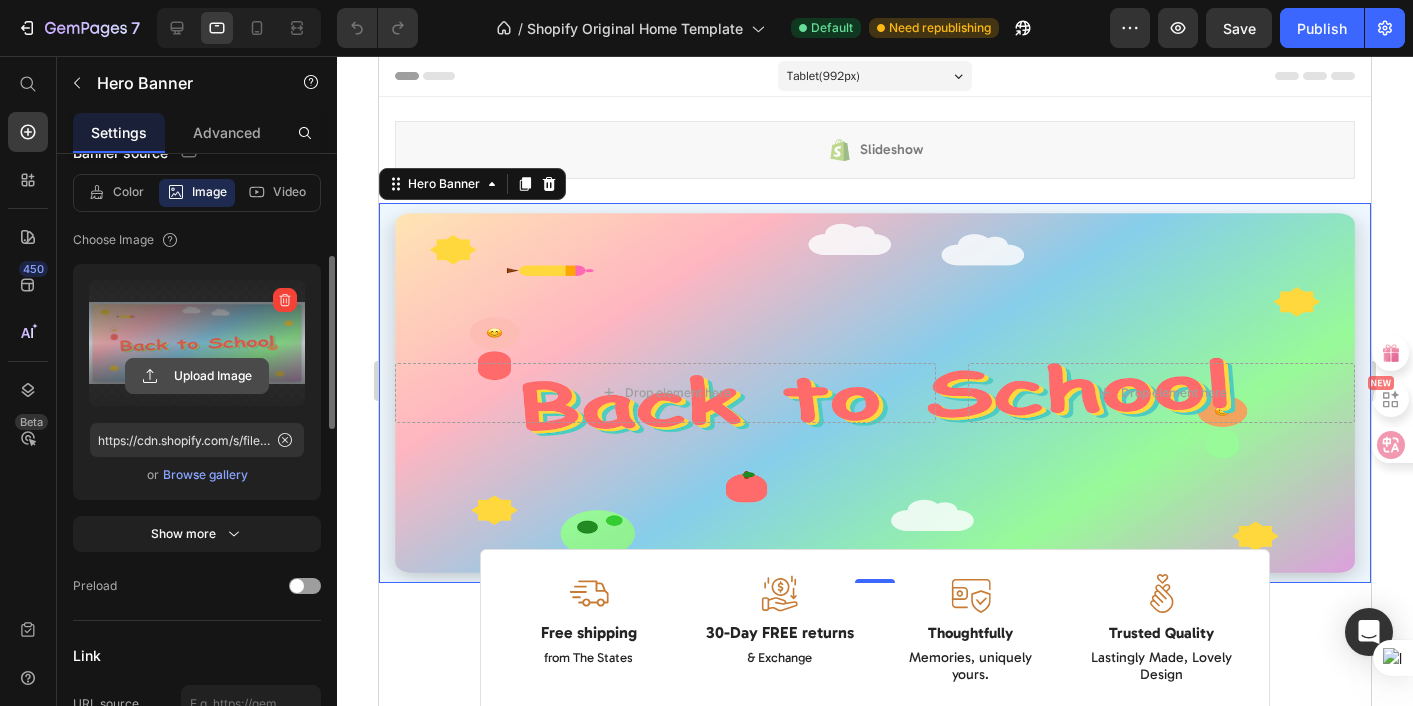 click 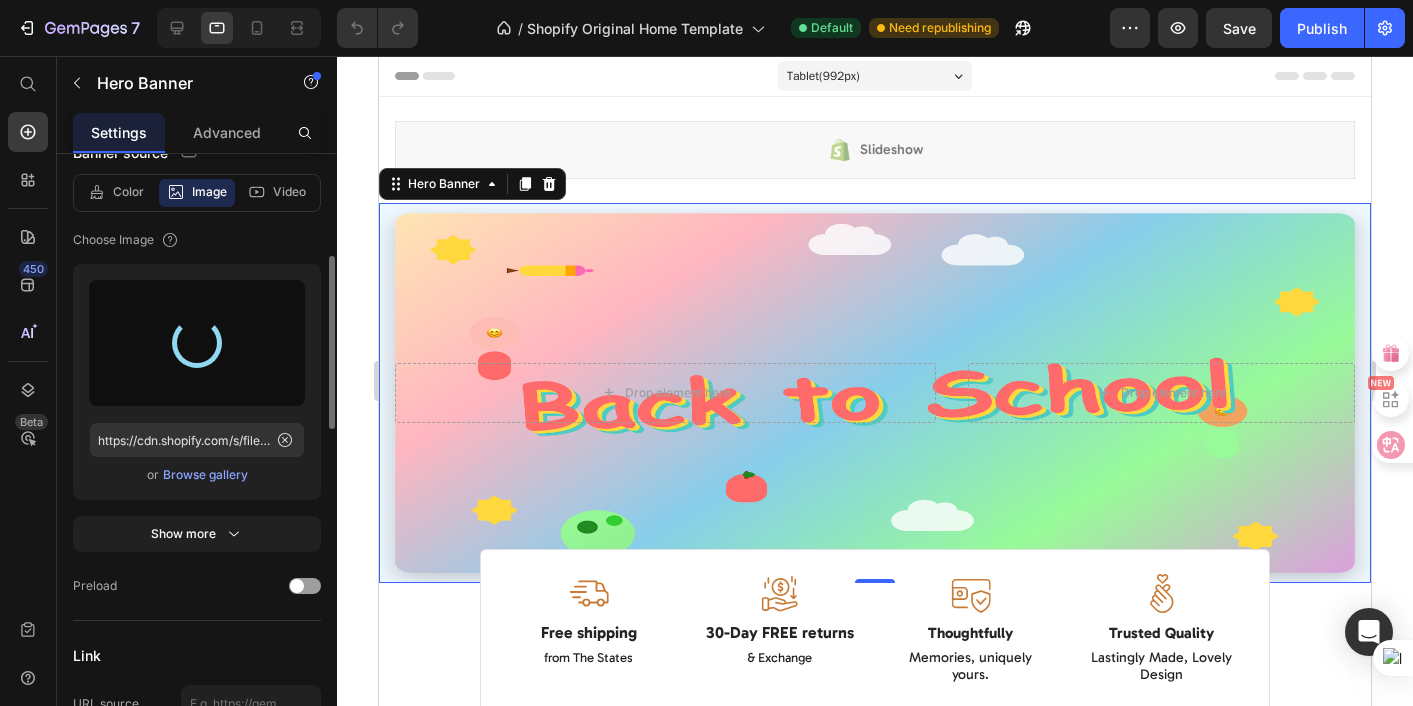click at bounding box center (197, 343) 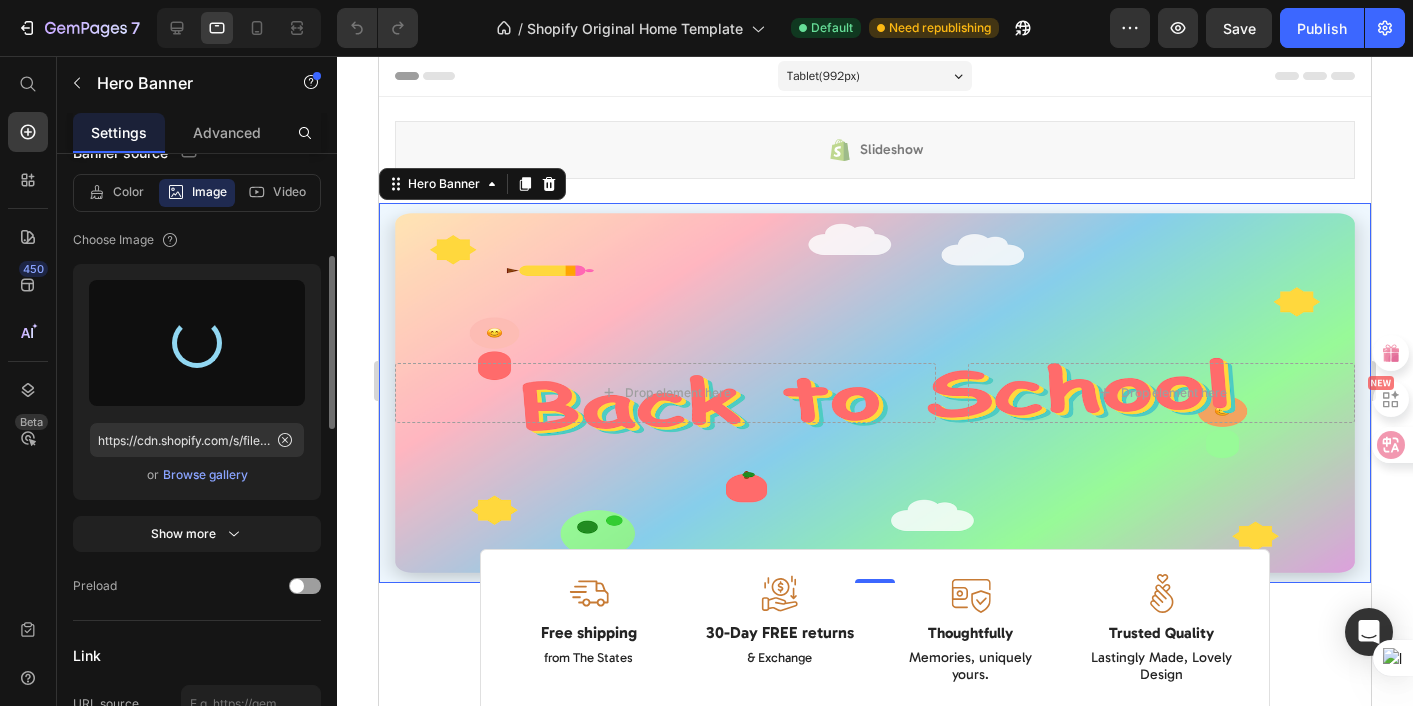 click on "Browse gallery" at bounding box center (205, 475) 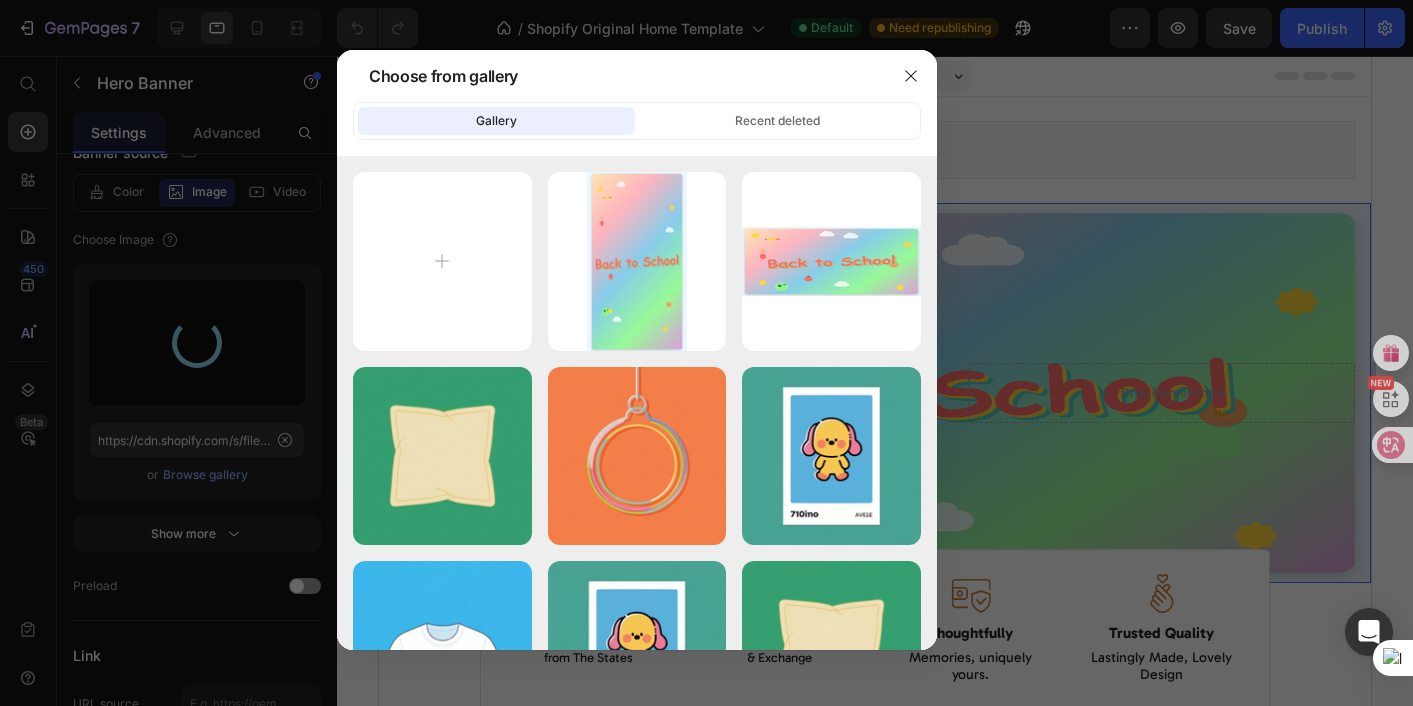 click at bounding box center [706, 353] 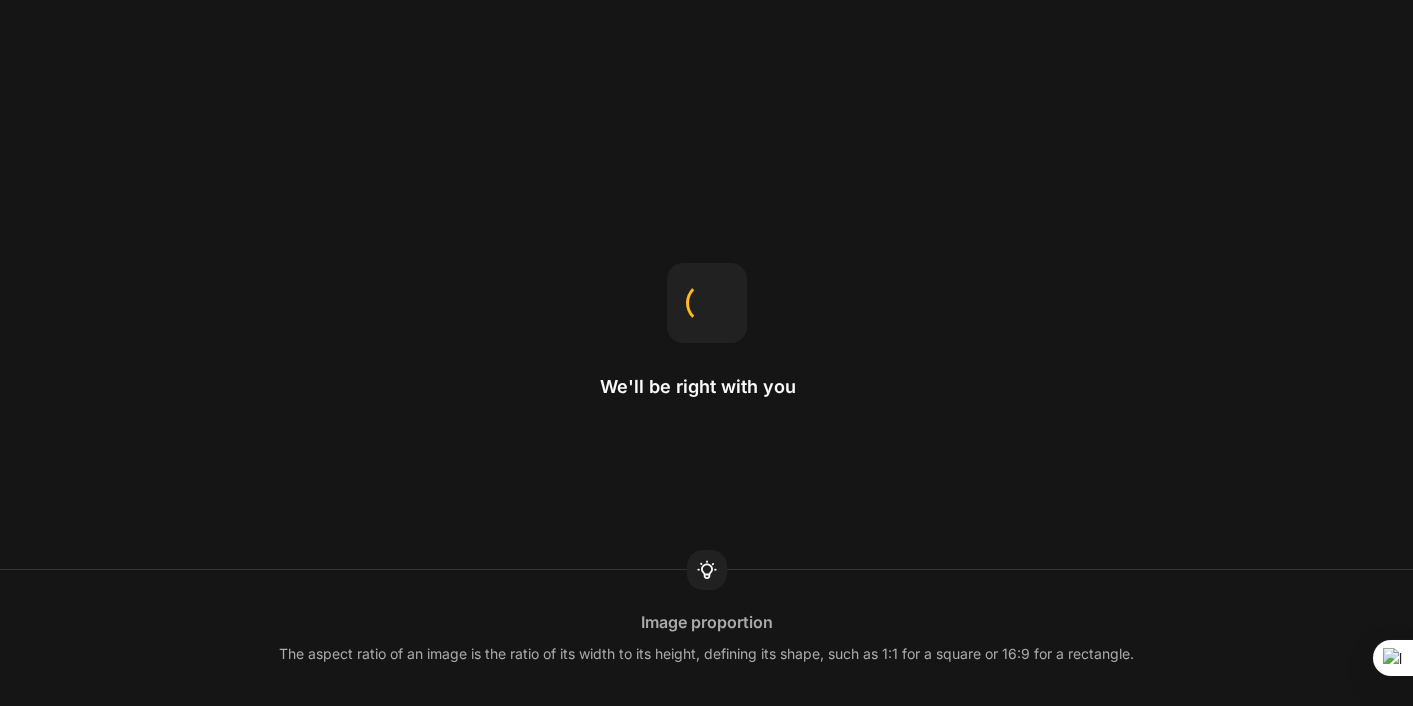 scroll, scrollTop: 0, scrollLeft: 0, axis: both 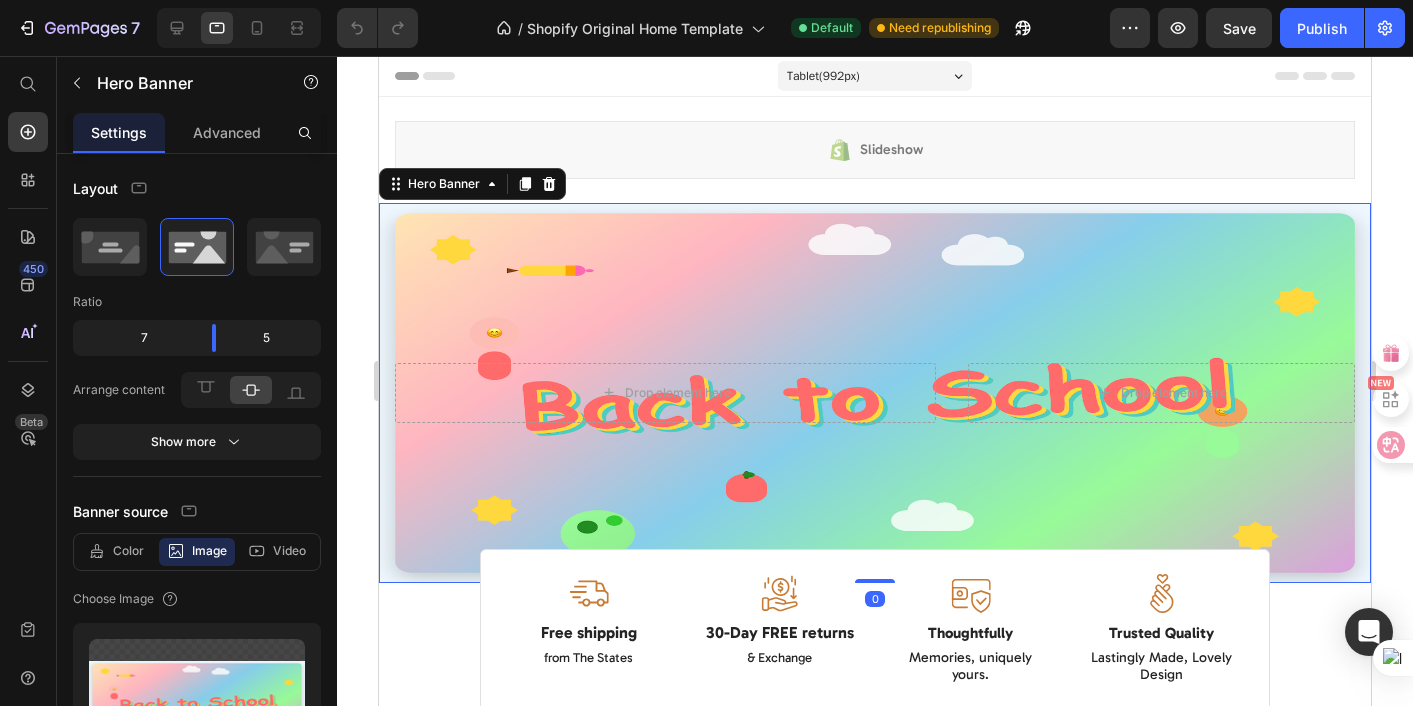 click at bounding box center (875, 393) 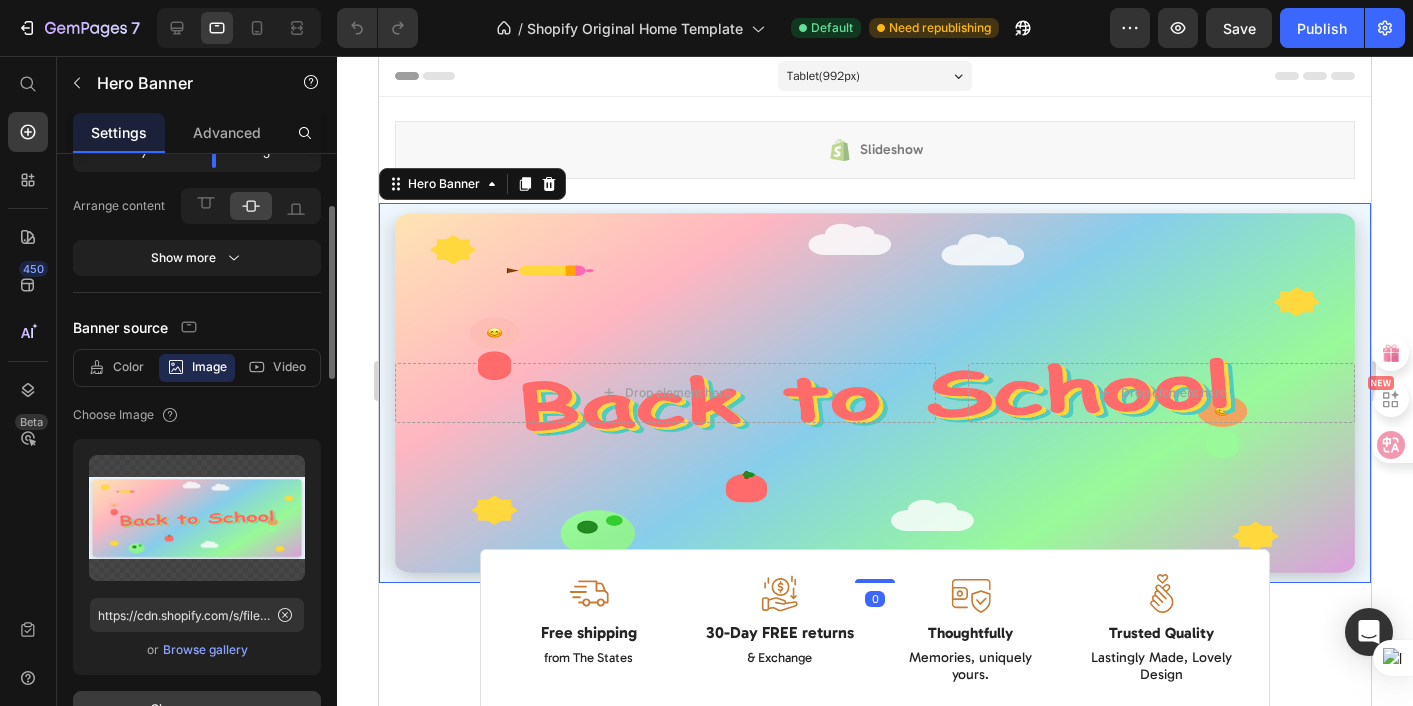scroll, scrollTop: 352, scrollLeft: 0, axis: vertical 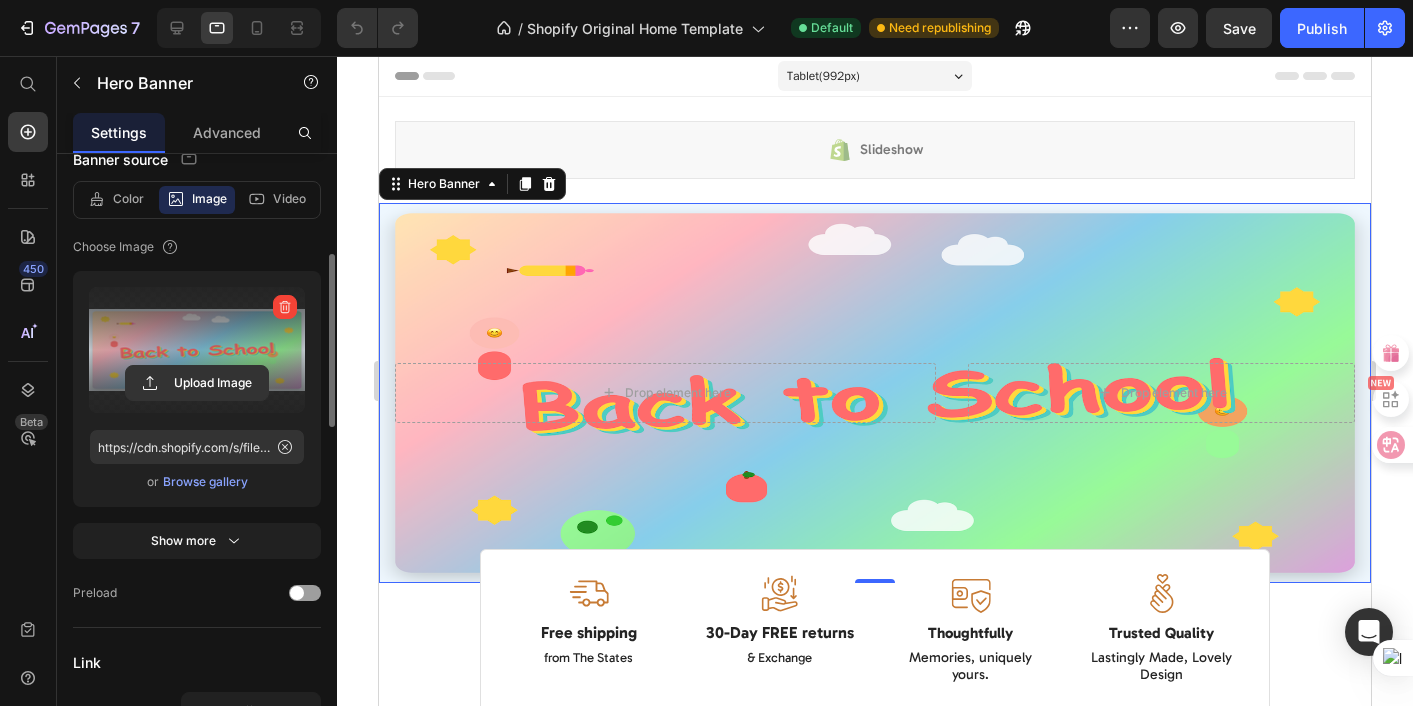 click at bounding box center [197, 350] 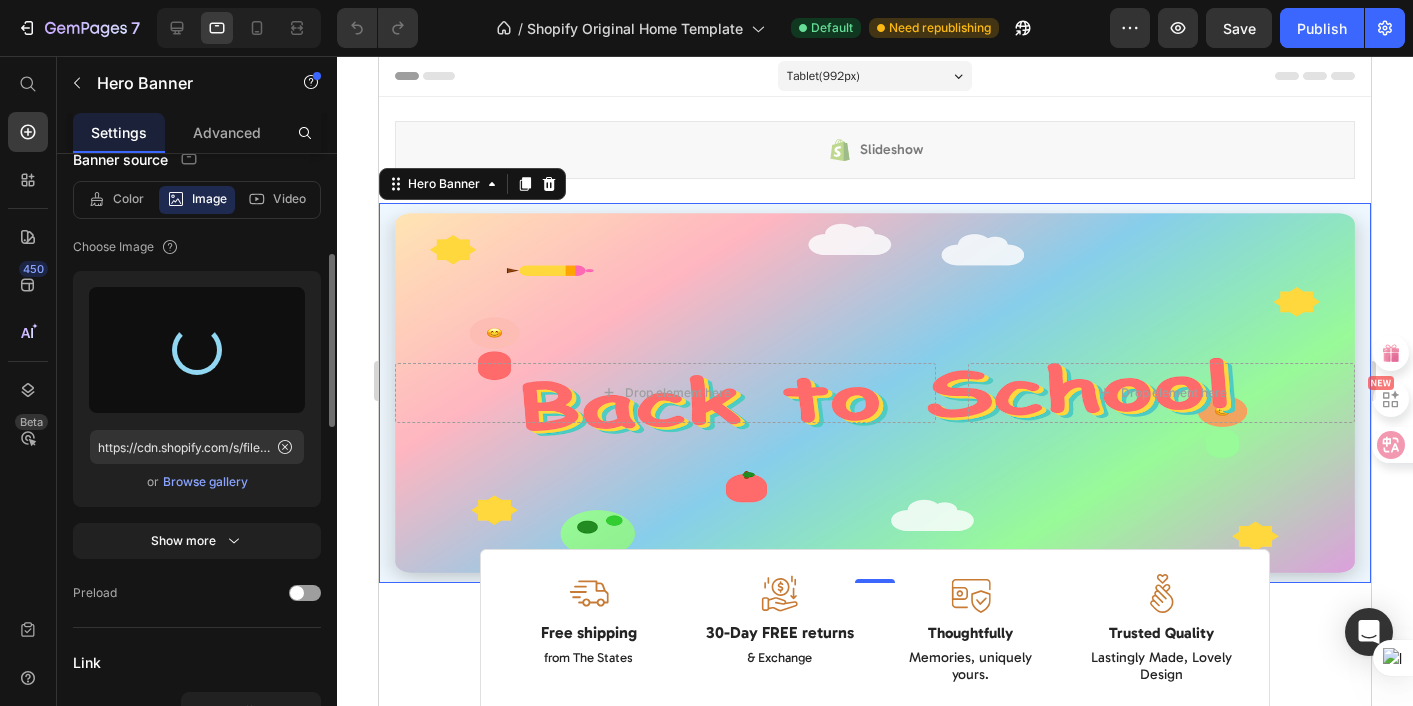 type on "https://cdn.shopify.com/s/files/1/0936/4458/7293/files/gempages_566438162063164497-c5653c04-8682-4c5e-b99d-adc8419ae56e.png" 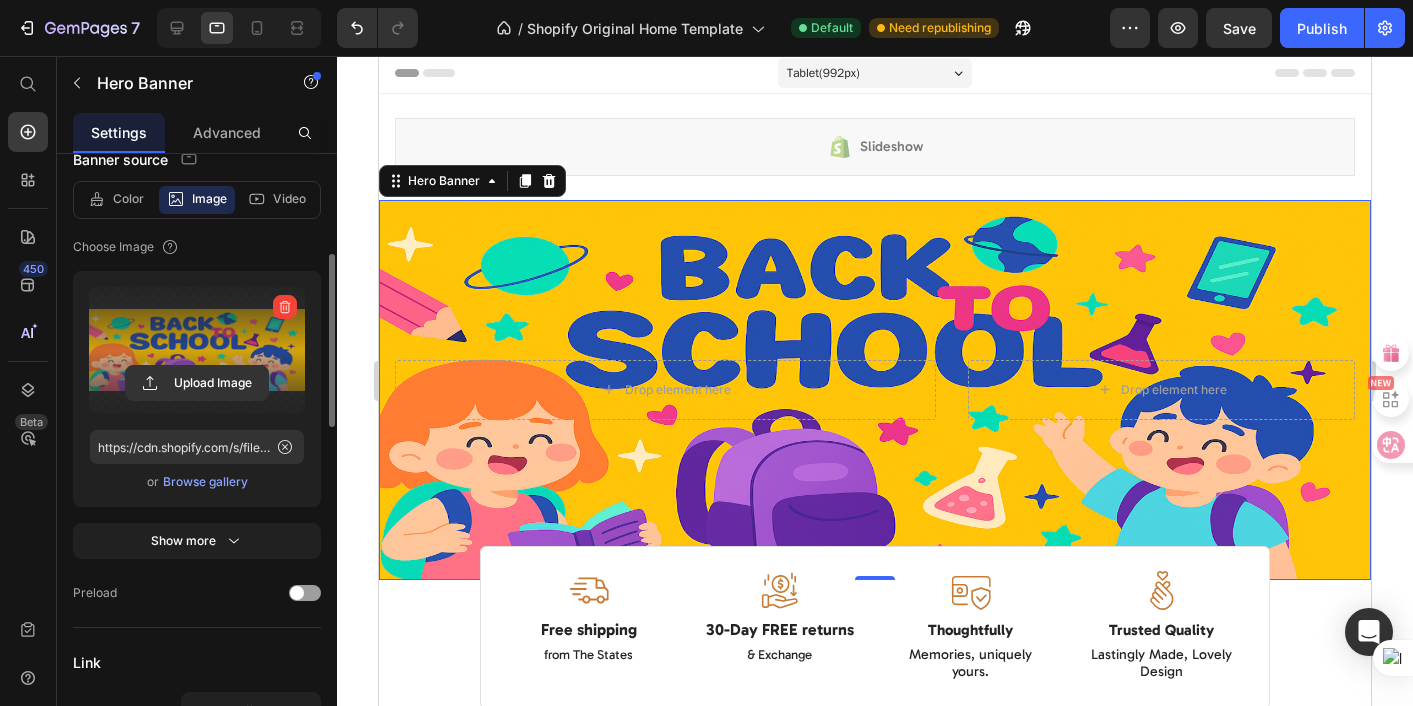 scroll, scrollTop: 4, scrollLeft: 0, axis: vertical 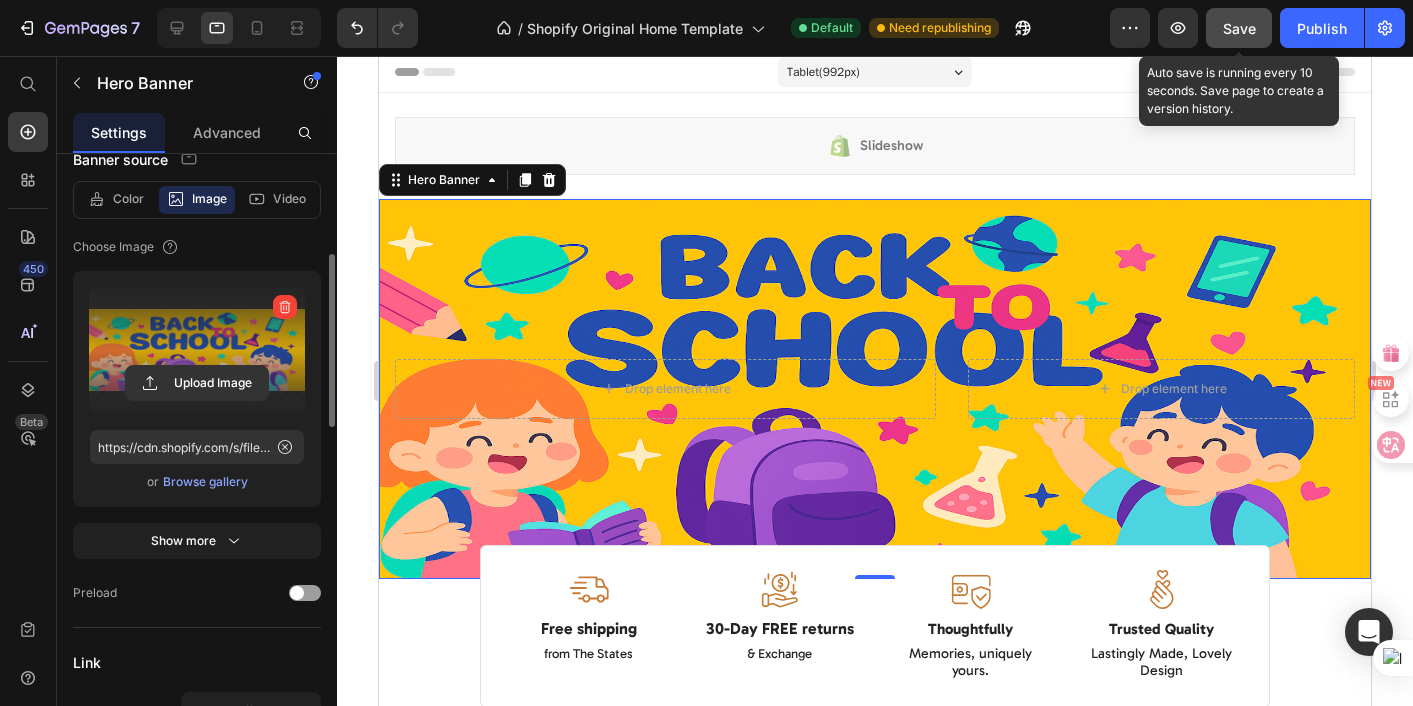 click on "Save" 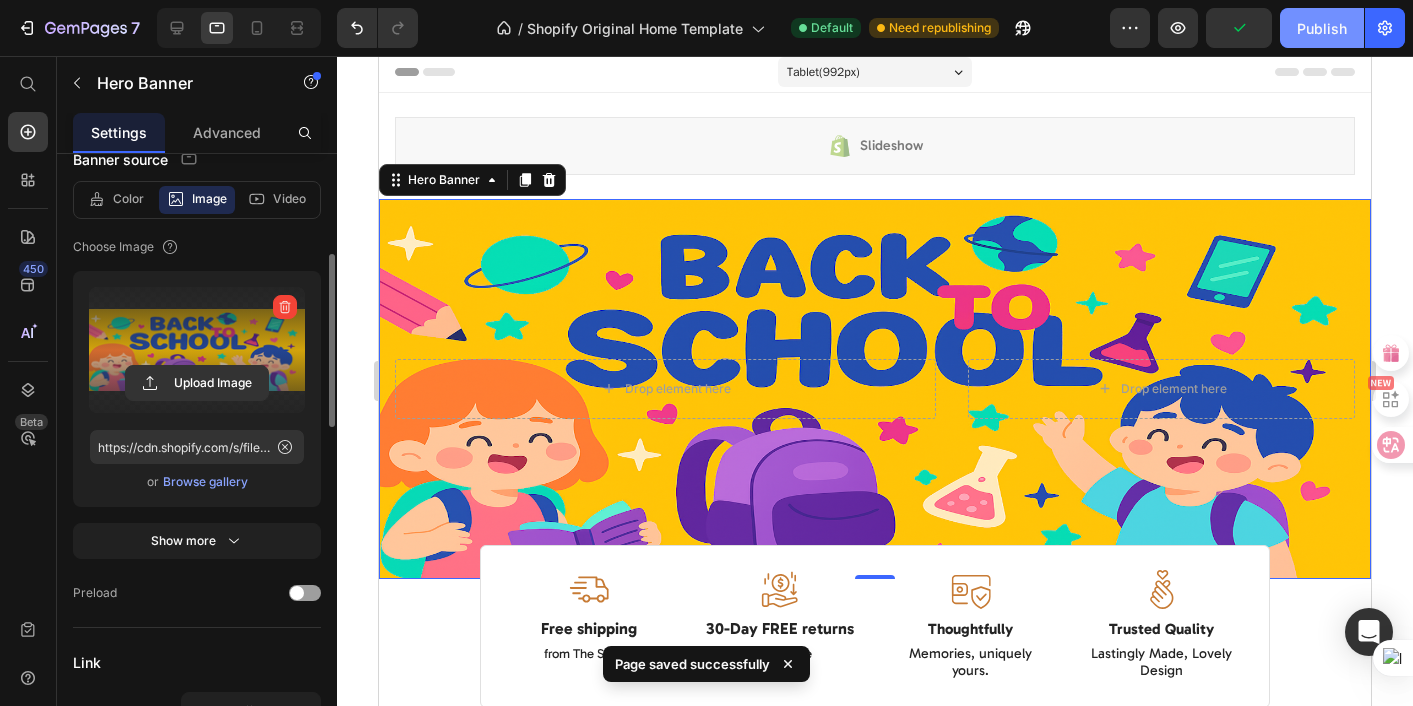 click on "Publish" 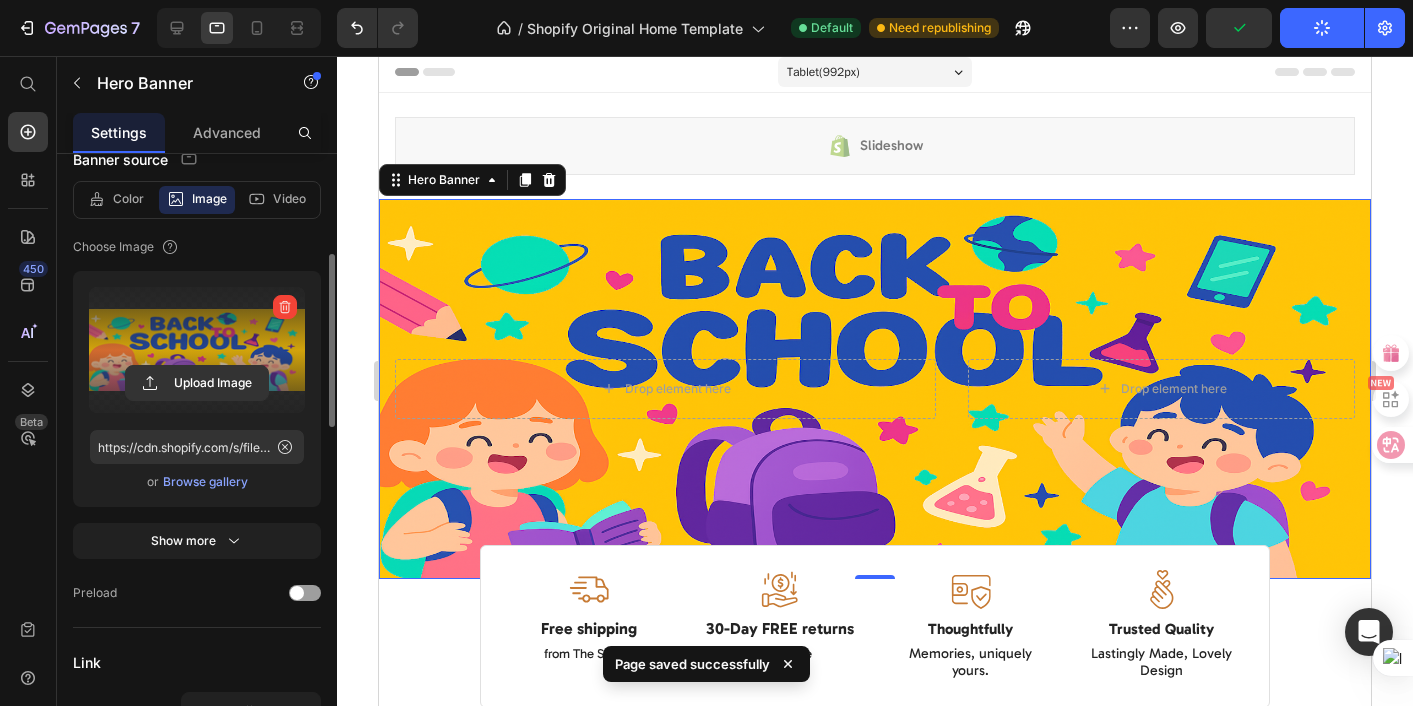 scroll, scrollTop: 0, scrollLeft: 0, axis: both 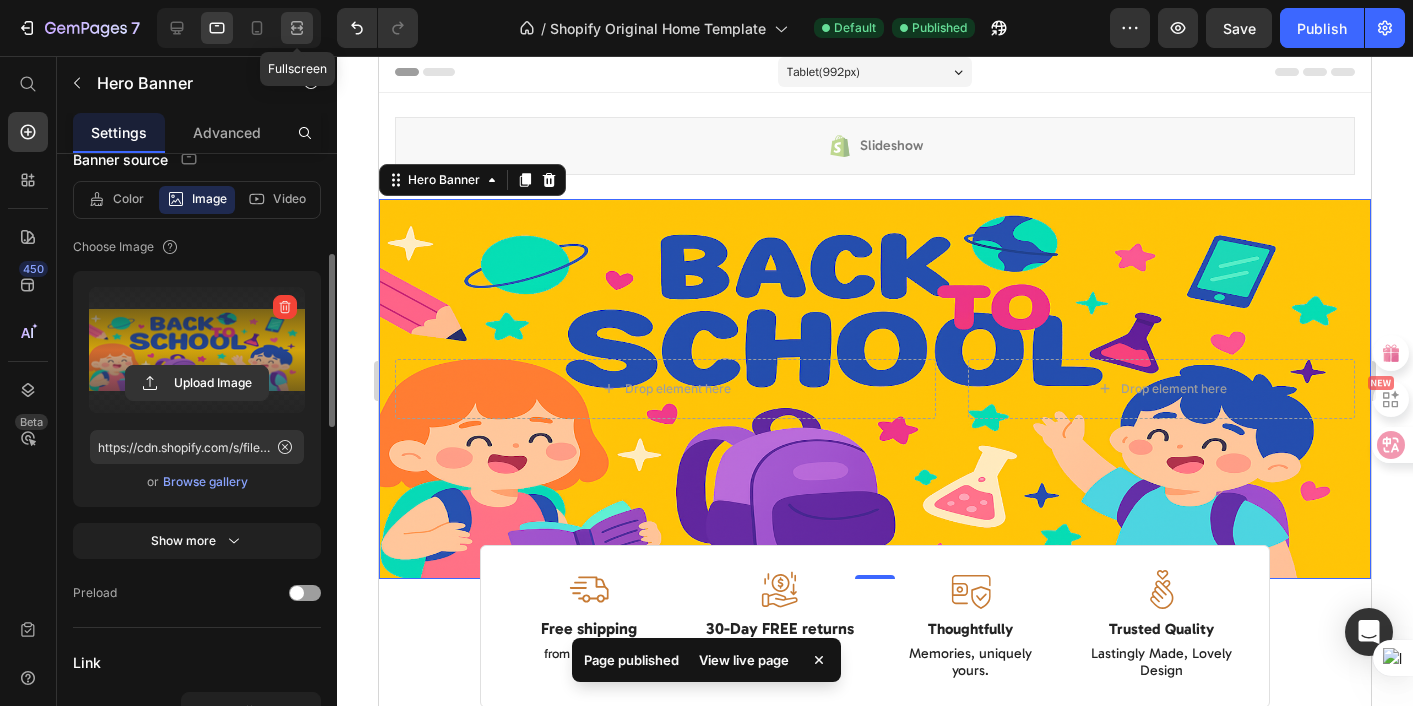click 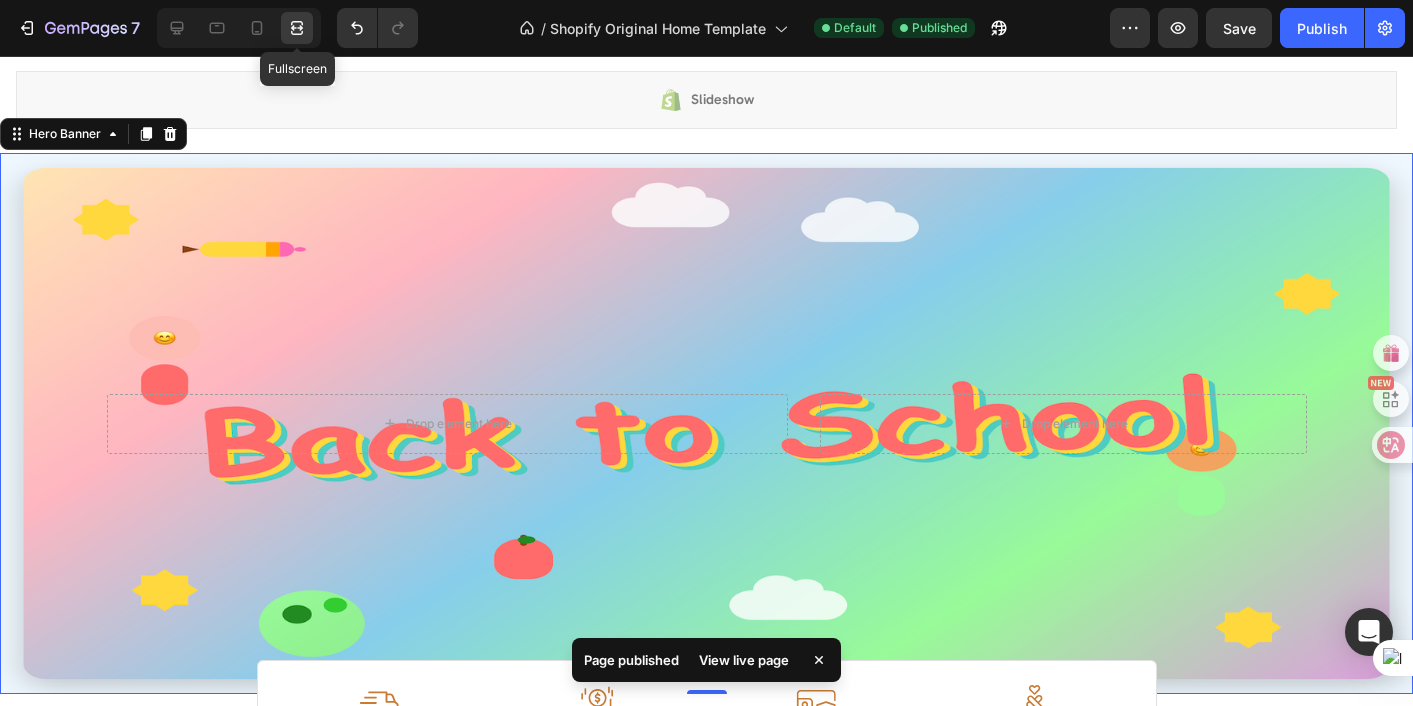 scroll, scrollTop: 77, scrollLeft: 0, axis: vertical 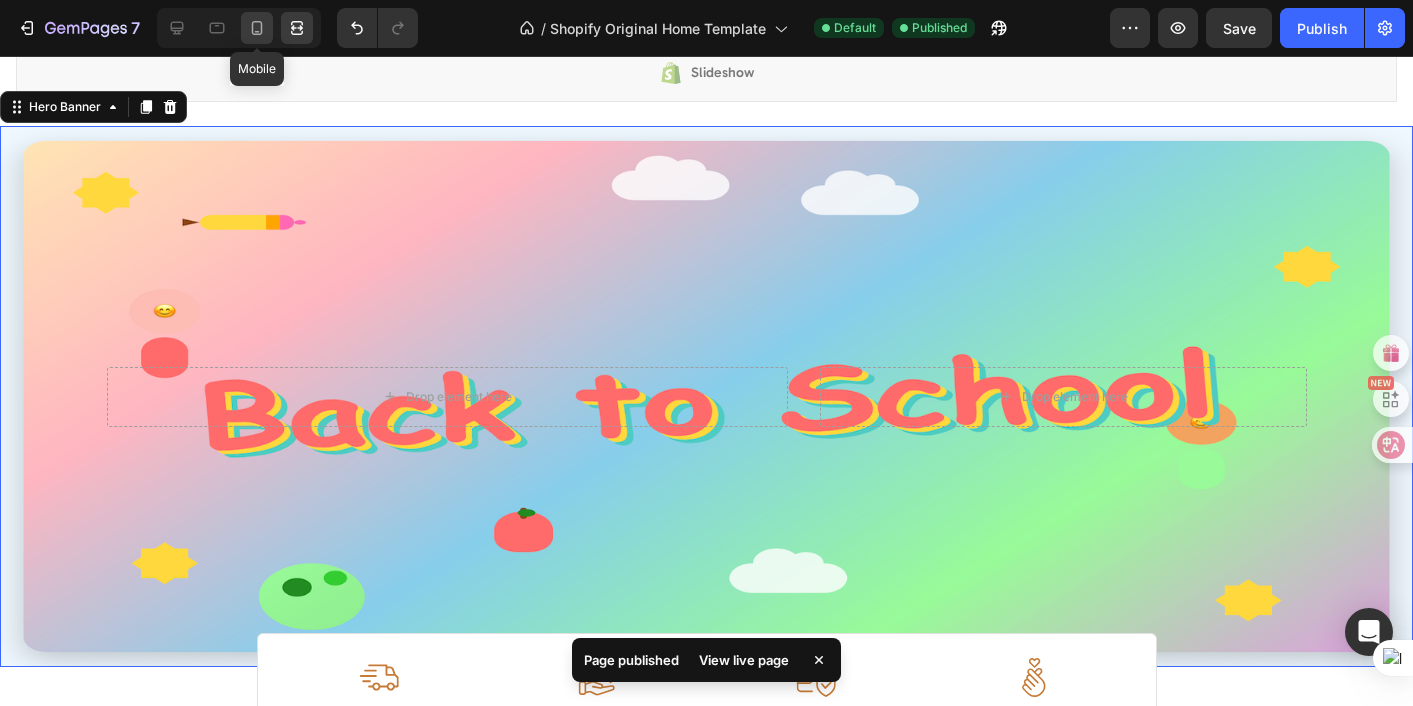 click 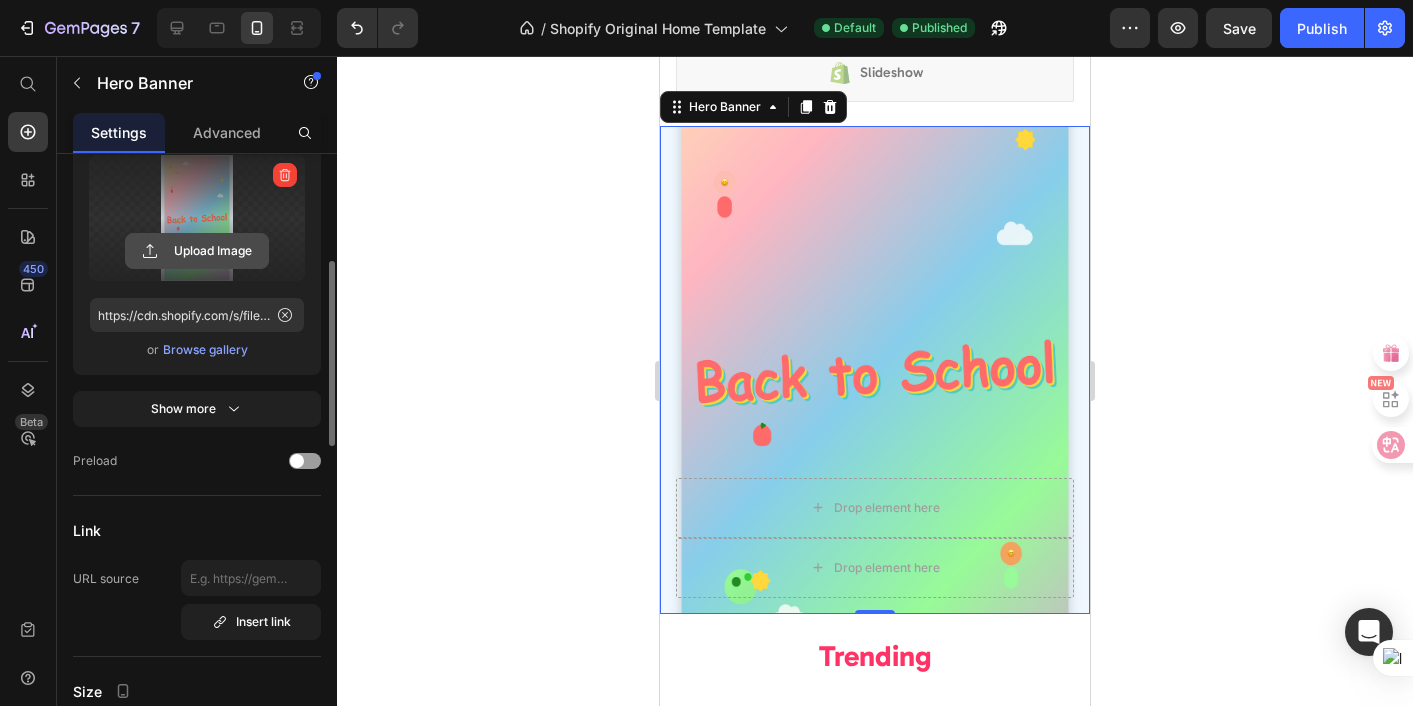 click 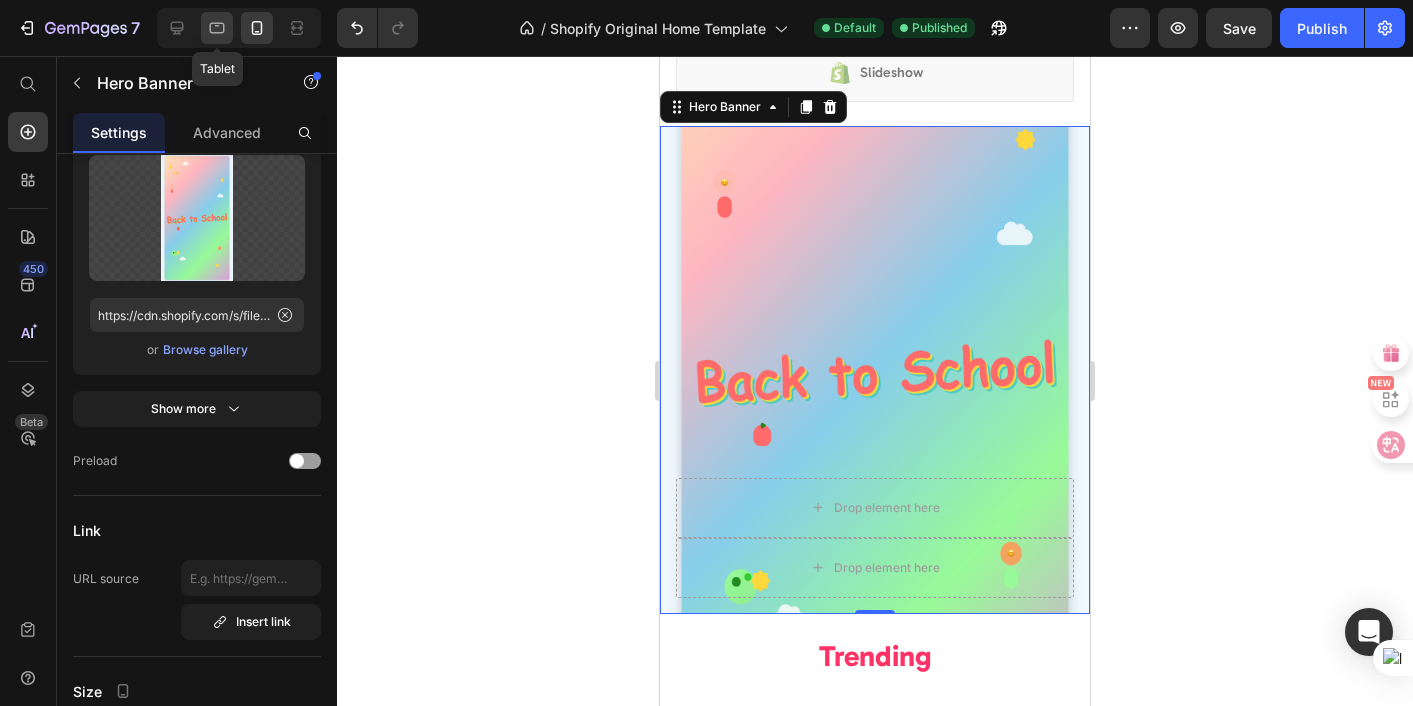 click 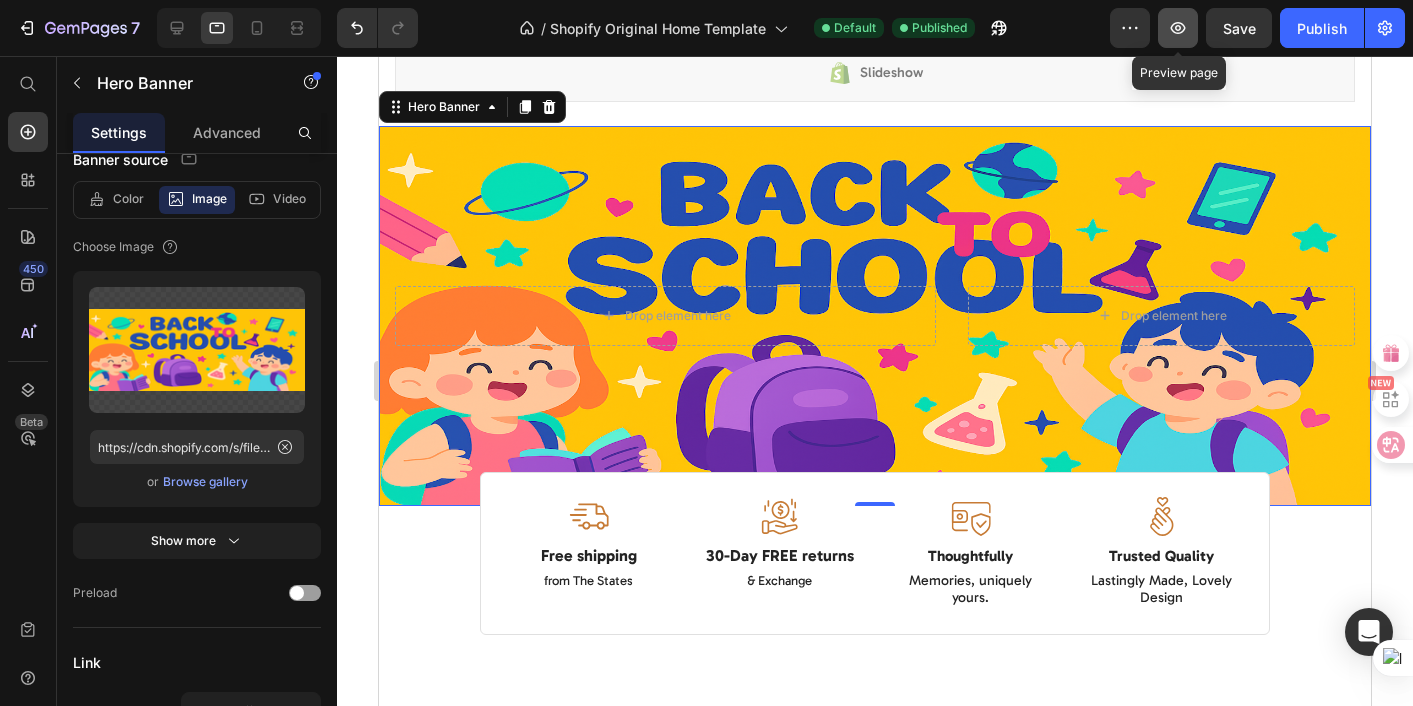 click 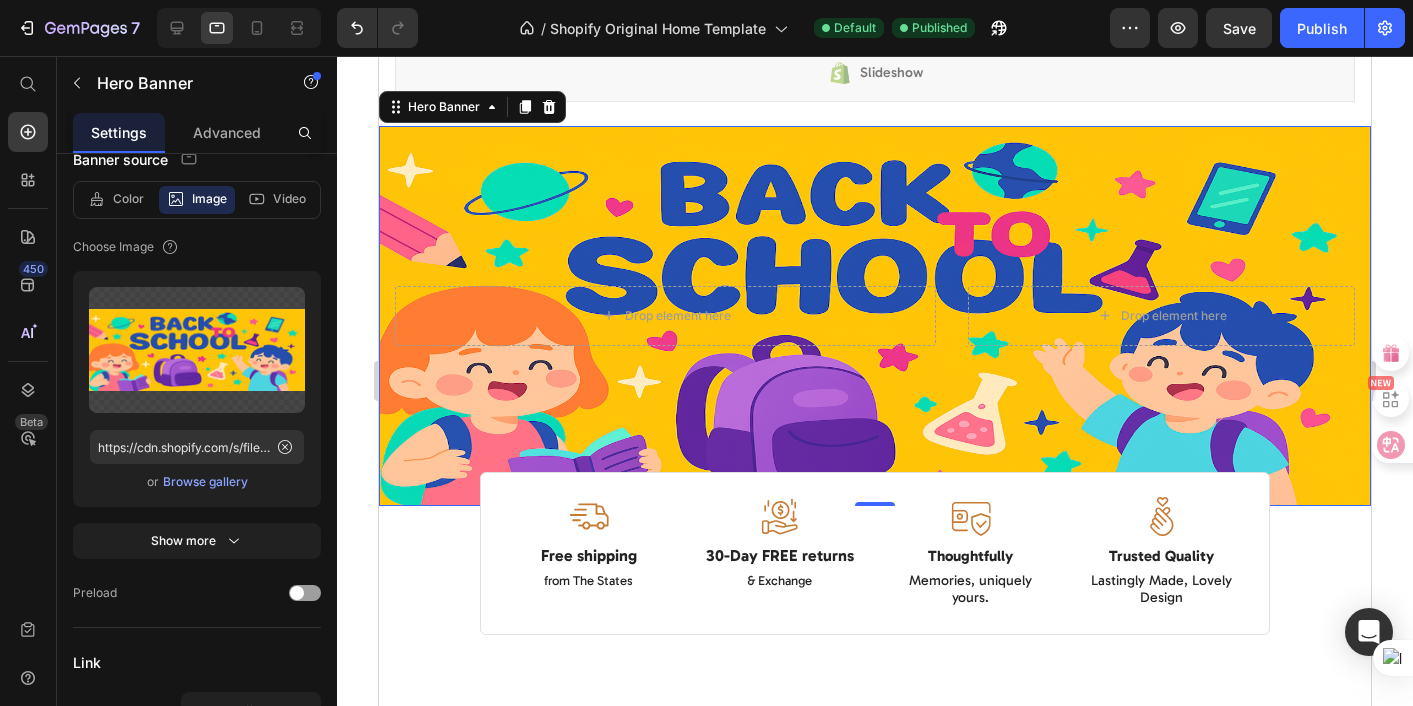 click at bounding box center (875, 316) 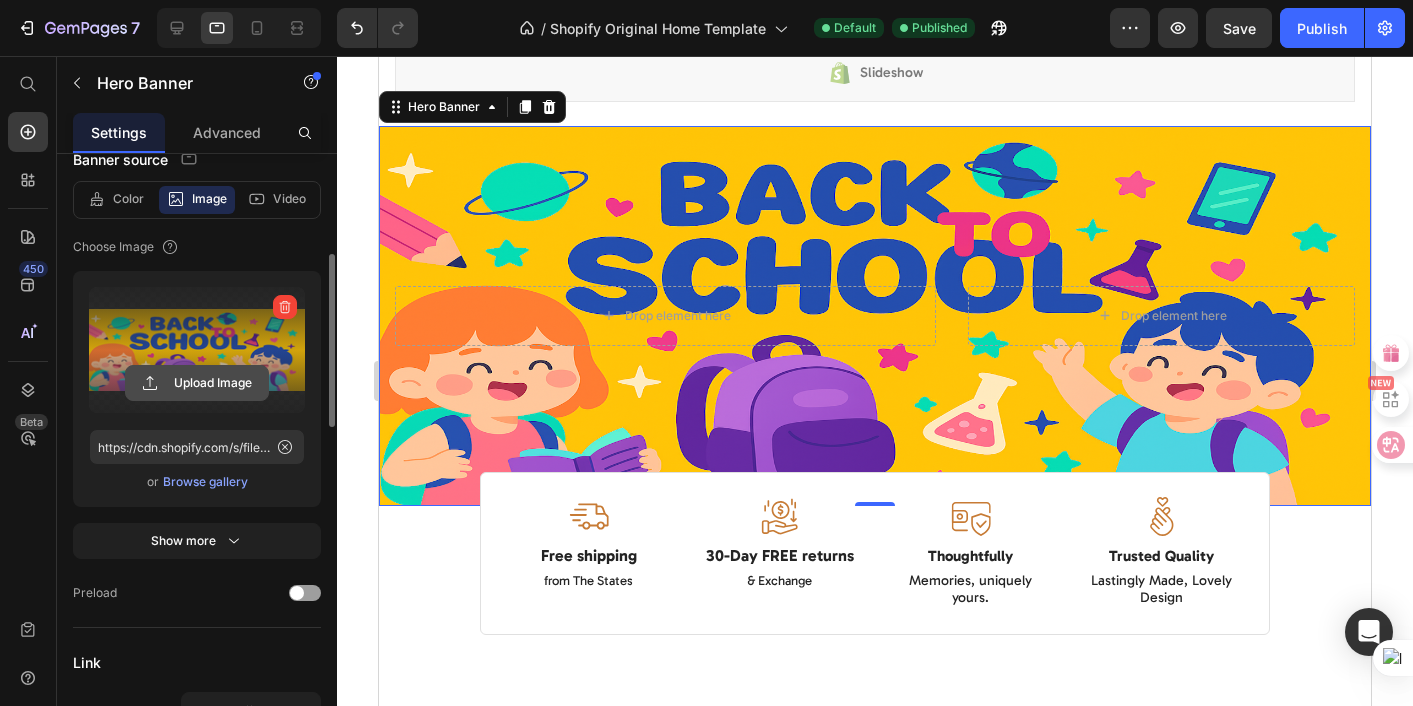 click 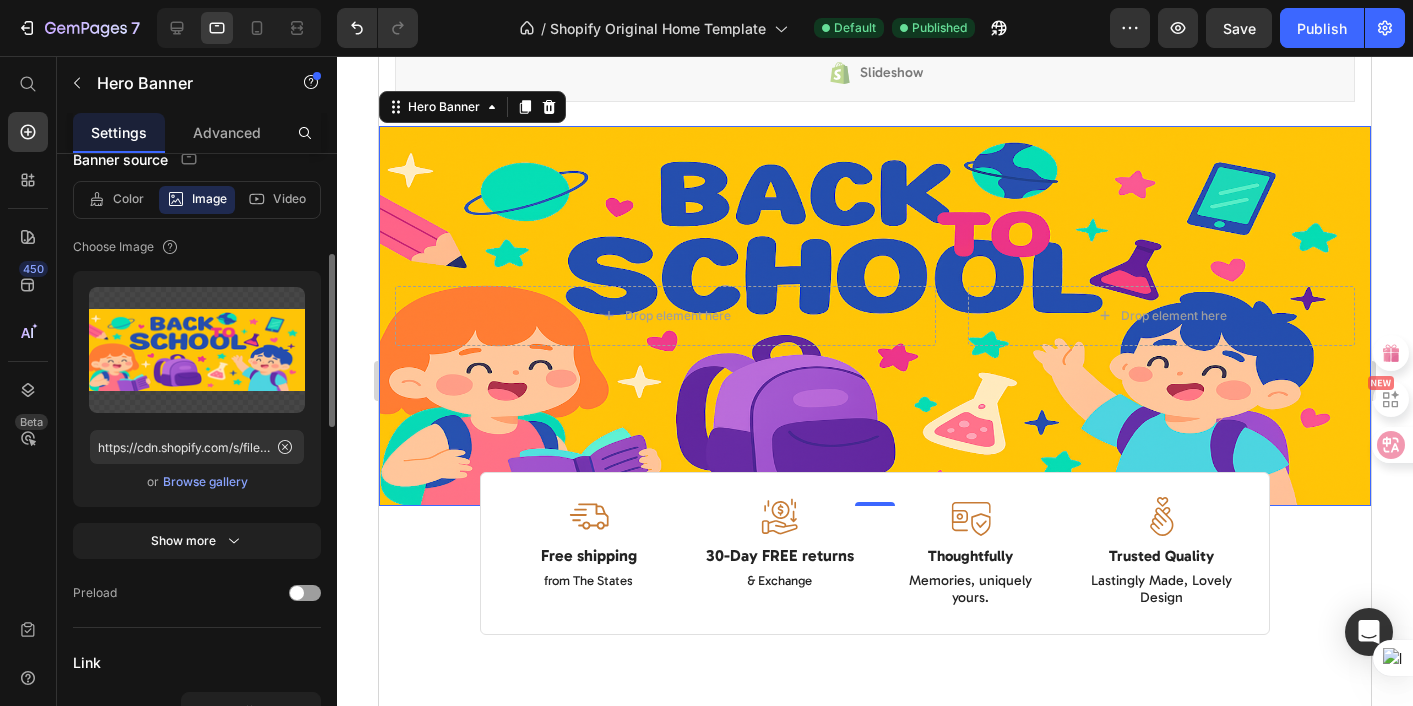 click on "Browse gallery" at bounding box center [205, 482] 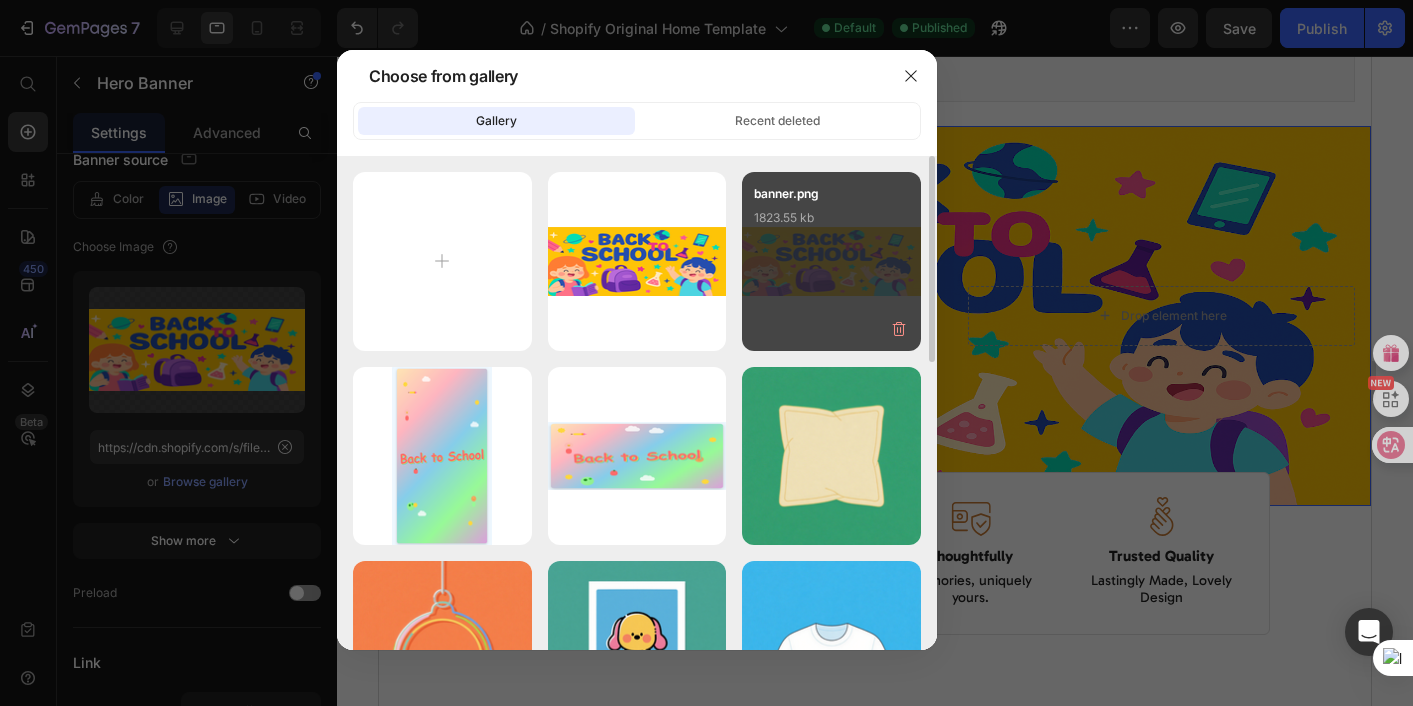 click on "banner.png 1823.55 kb" at bounding box center [831, 261] 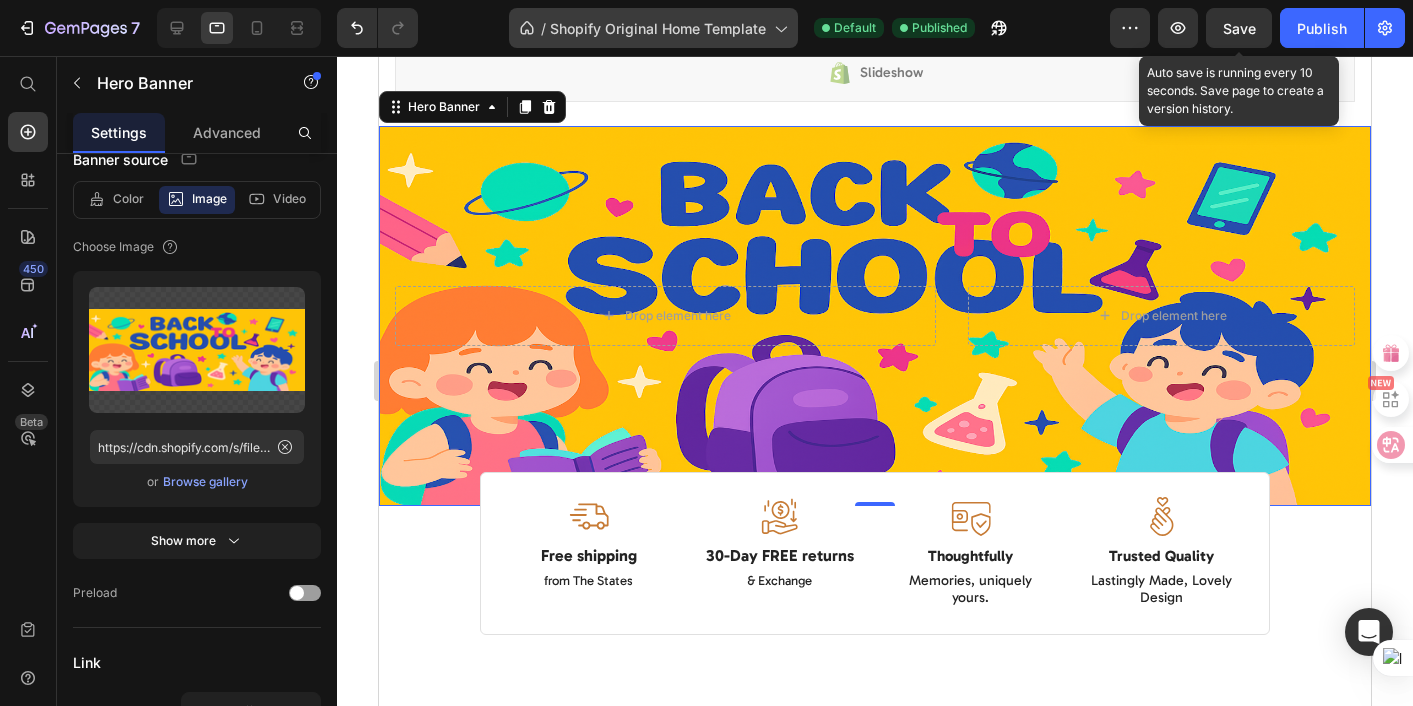 drag, startPoint x: 1244, startPoint y: 29, endPoint x: 688, endPoint y: 45, distance: 556.23016 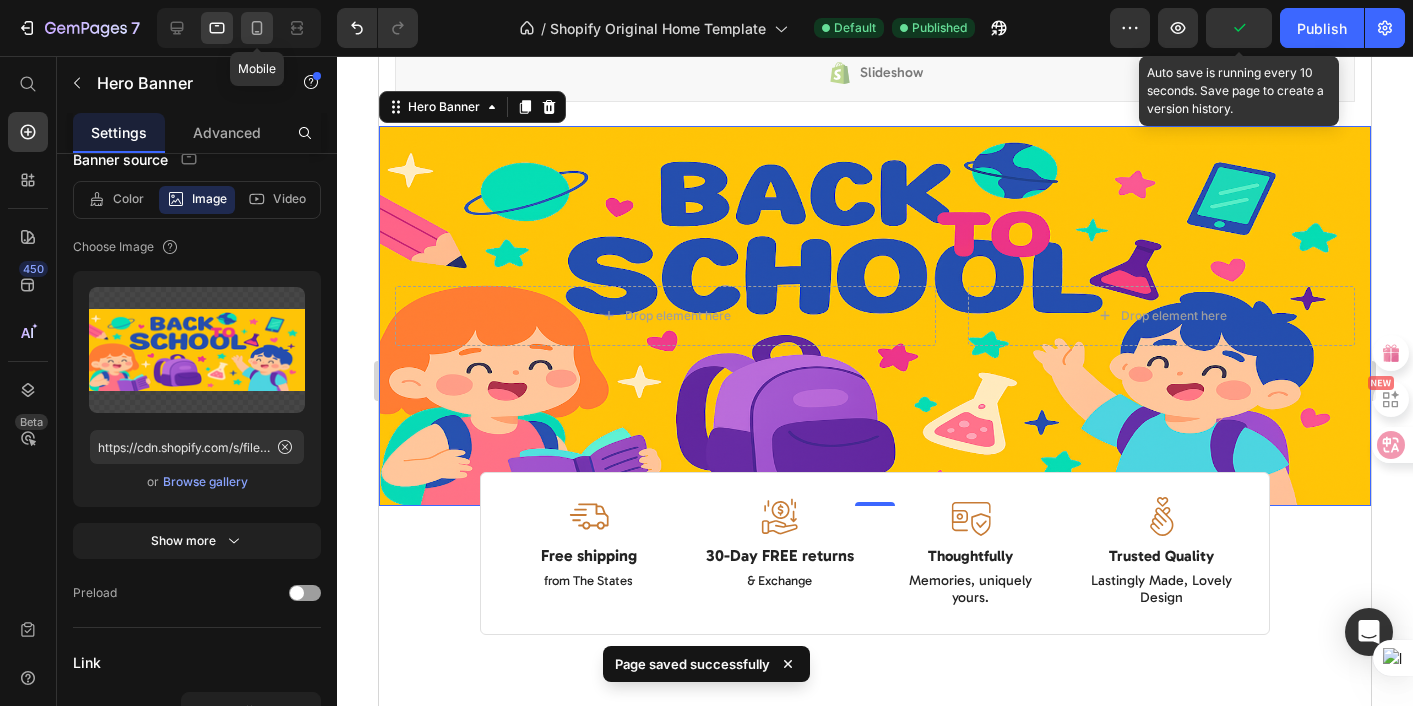 click 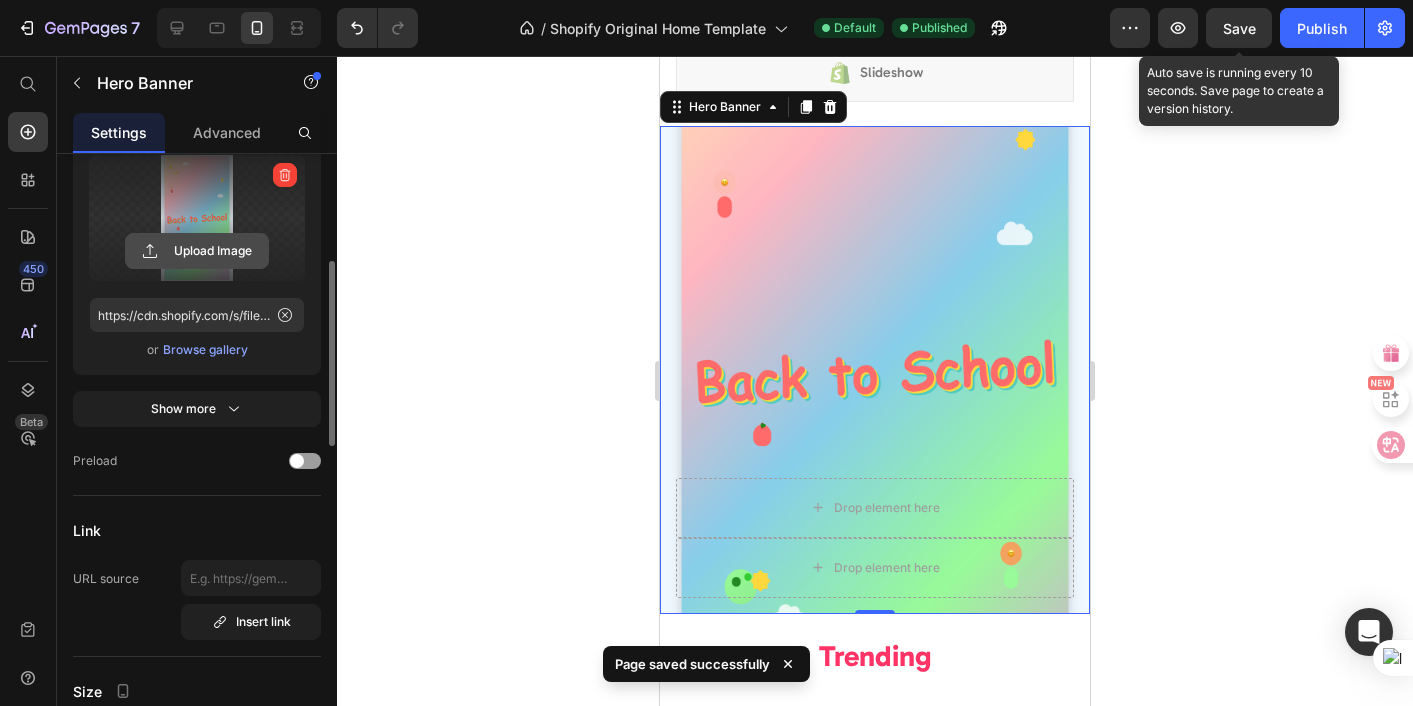 click 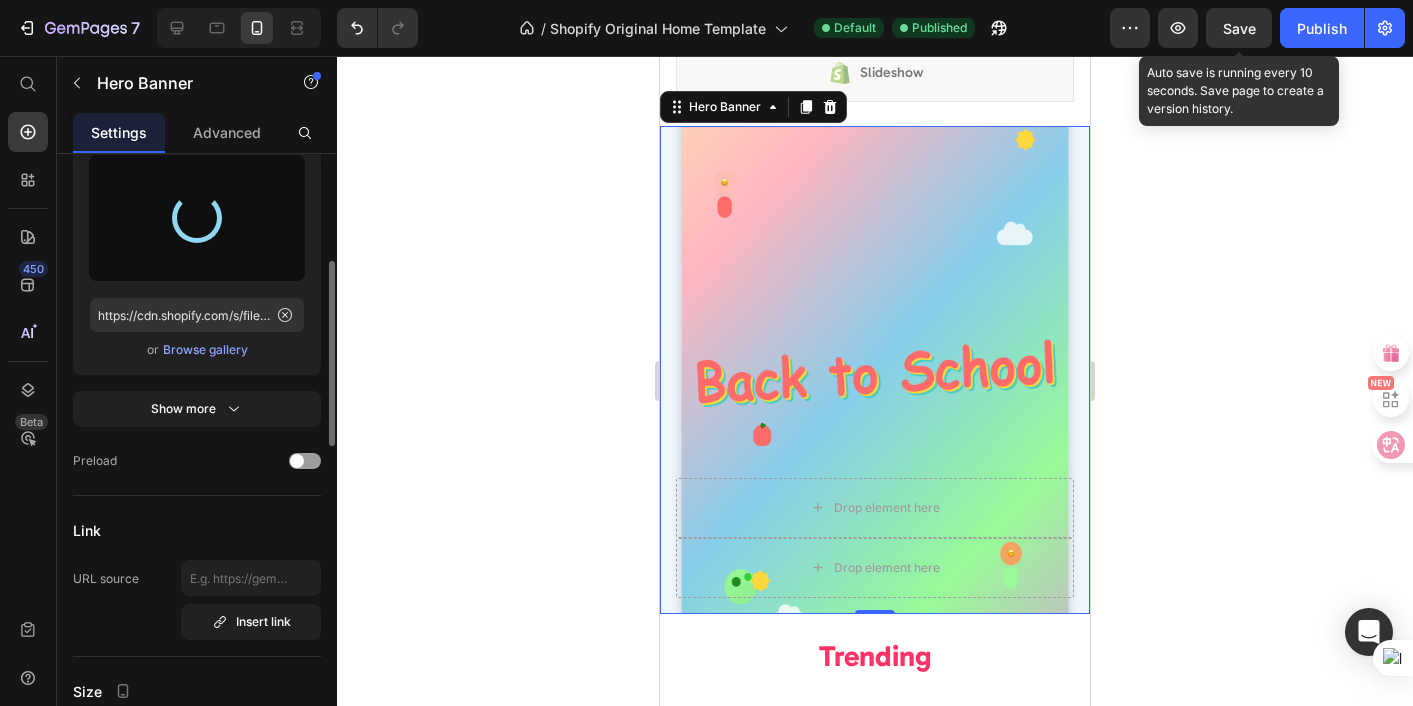 type on "https://cdn.shopify.com/s/files/1/0936/4458/7293/files/gempages_566438162063164497-2e3d675f-1c61-4f49-a976-ab85278443f6.png" 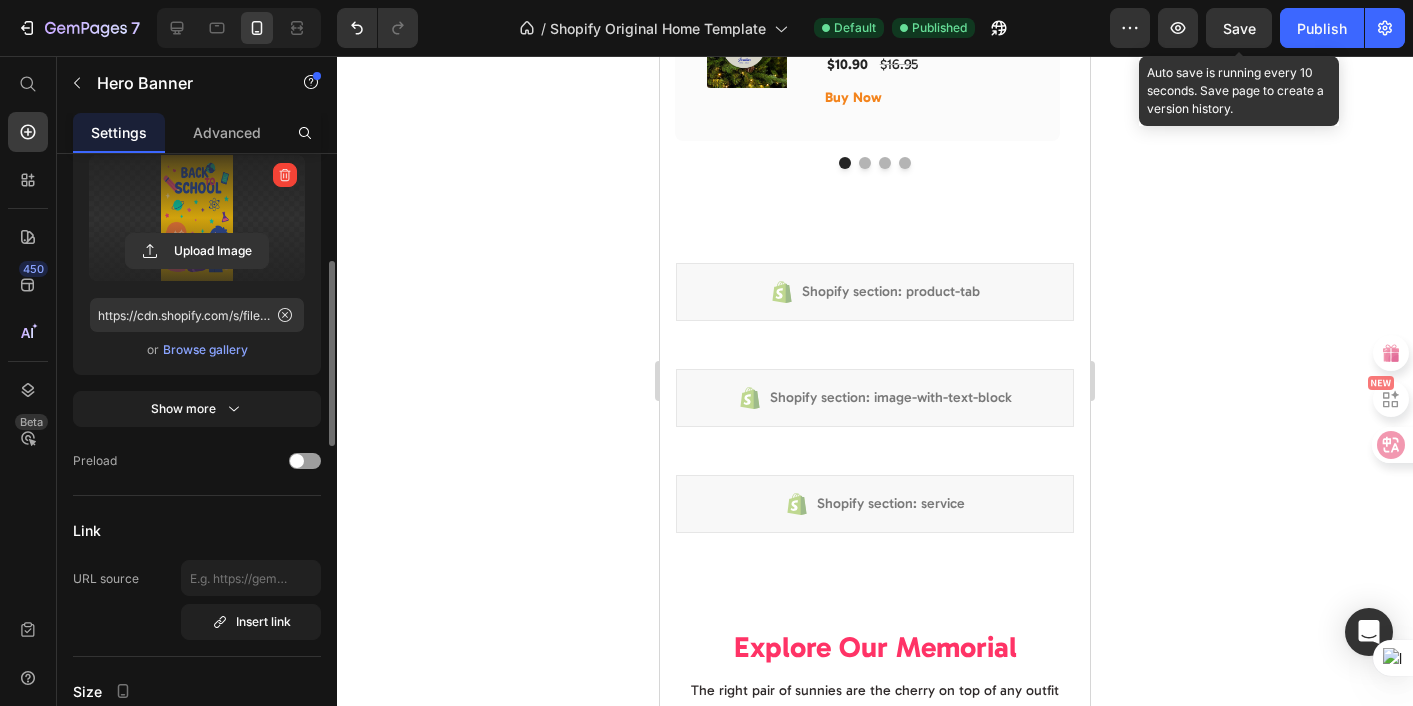 scroll, scrollTop: 4519, scrollLeft: 0, axis: vertical 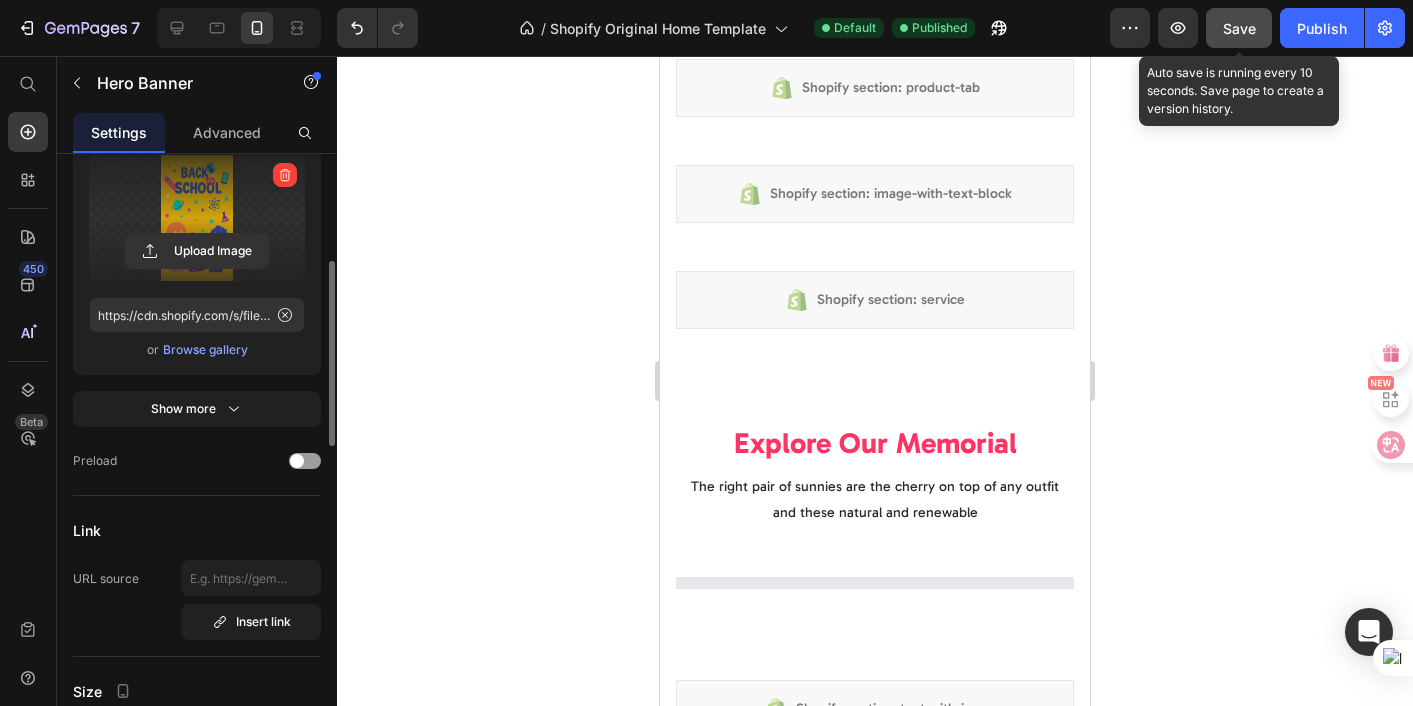 click on "Save" 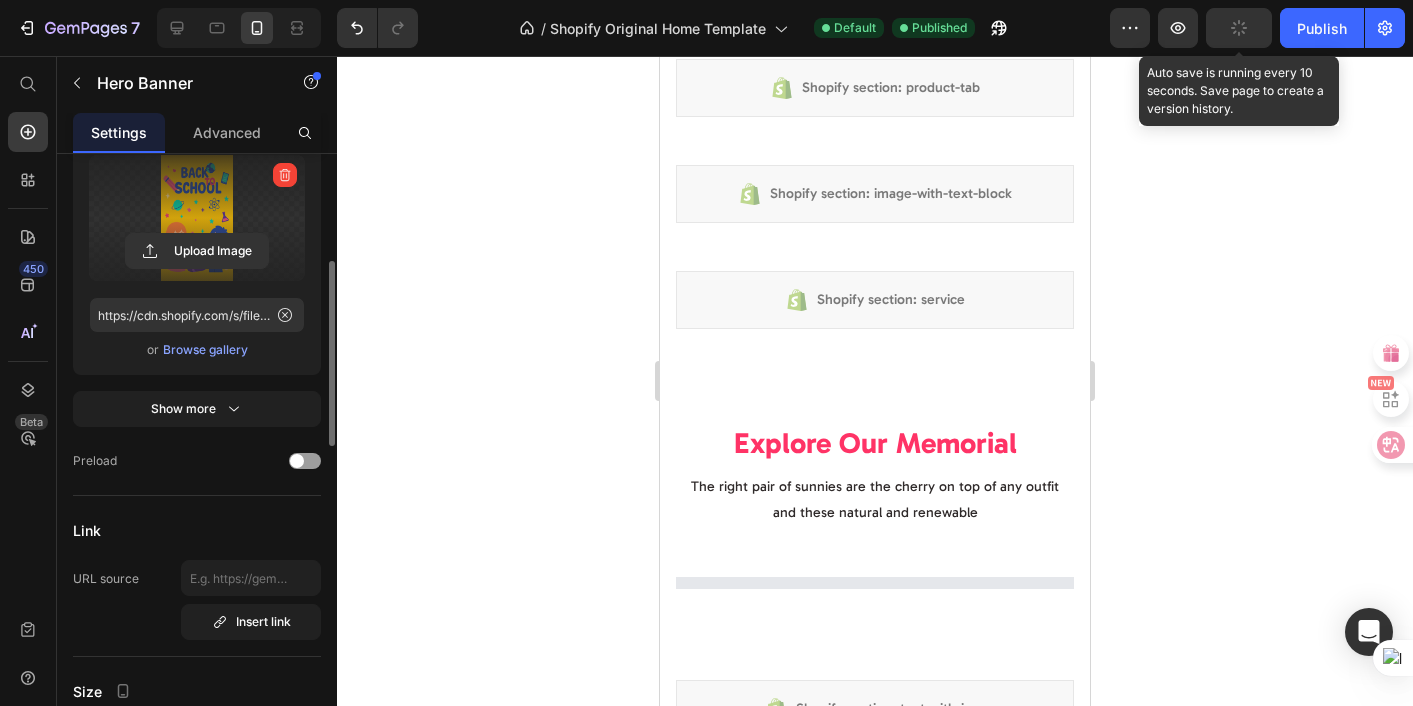 click 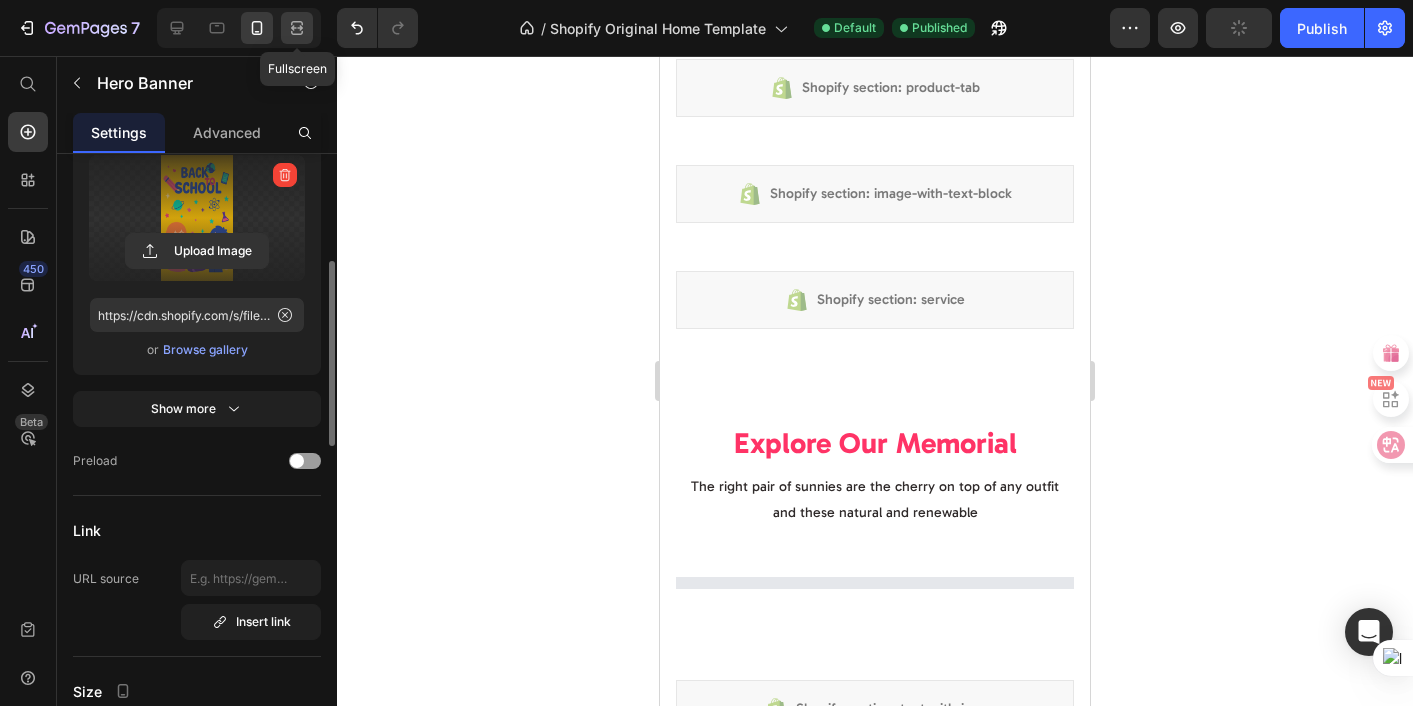 click 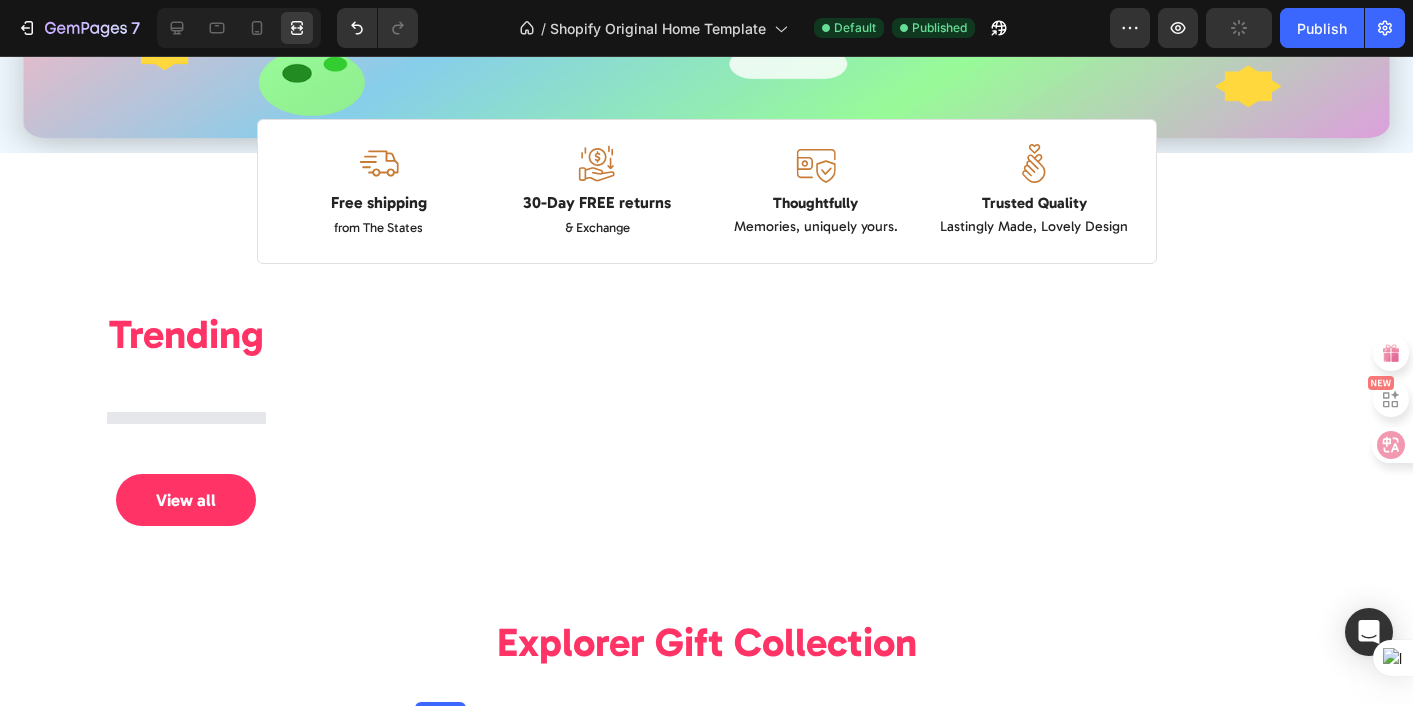 scroll, scrollTop: 0, scrollLeft: 0, axis: both 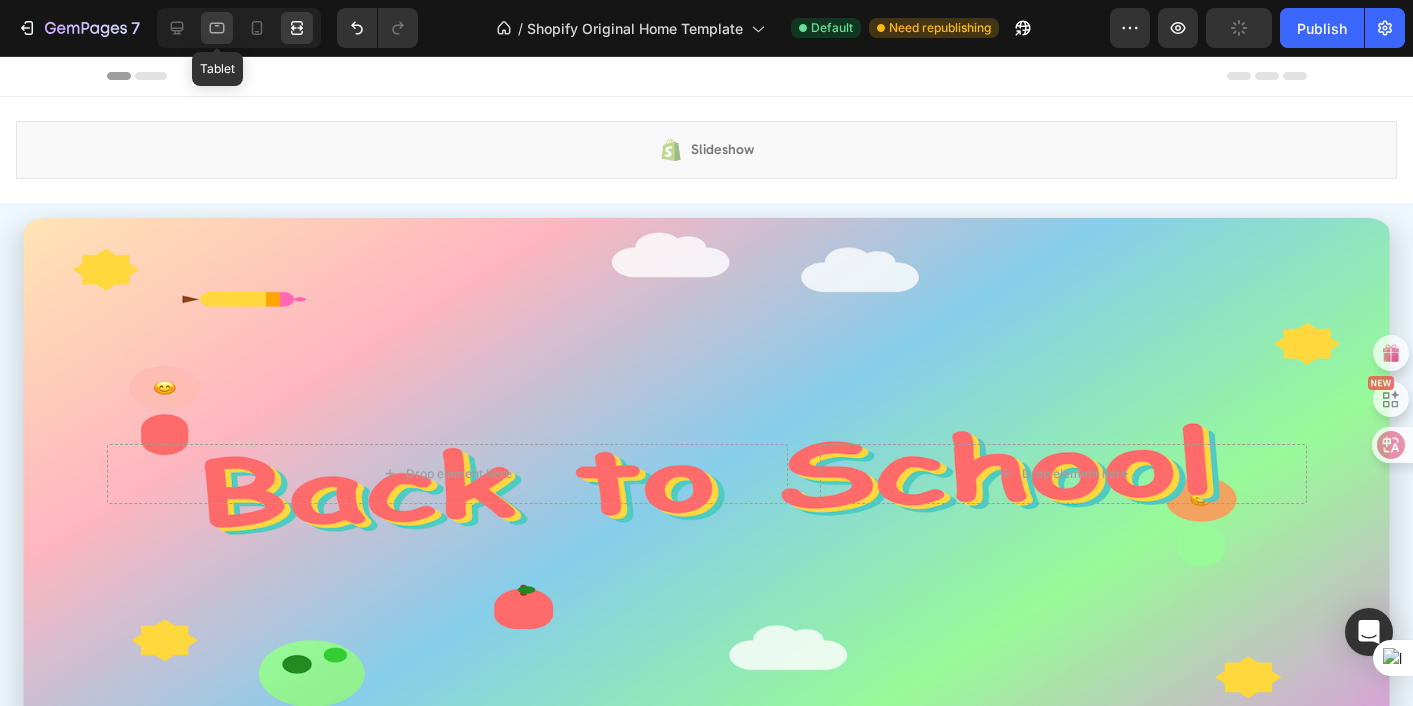 click 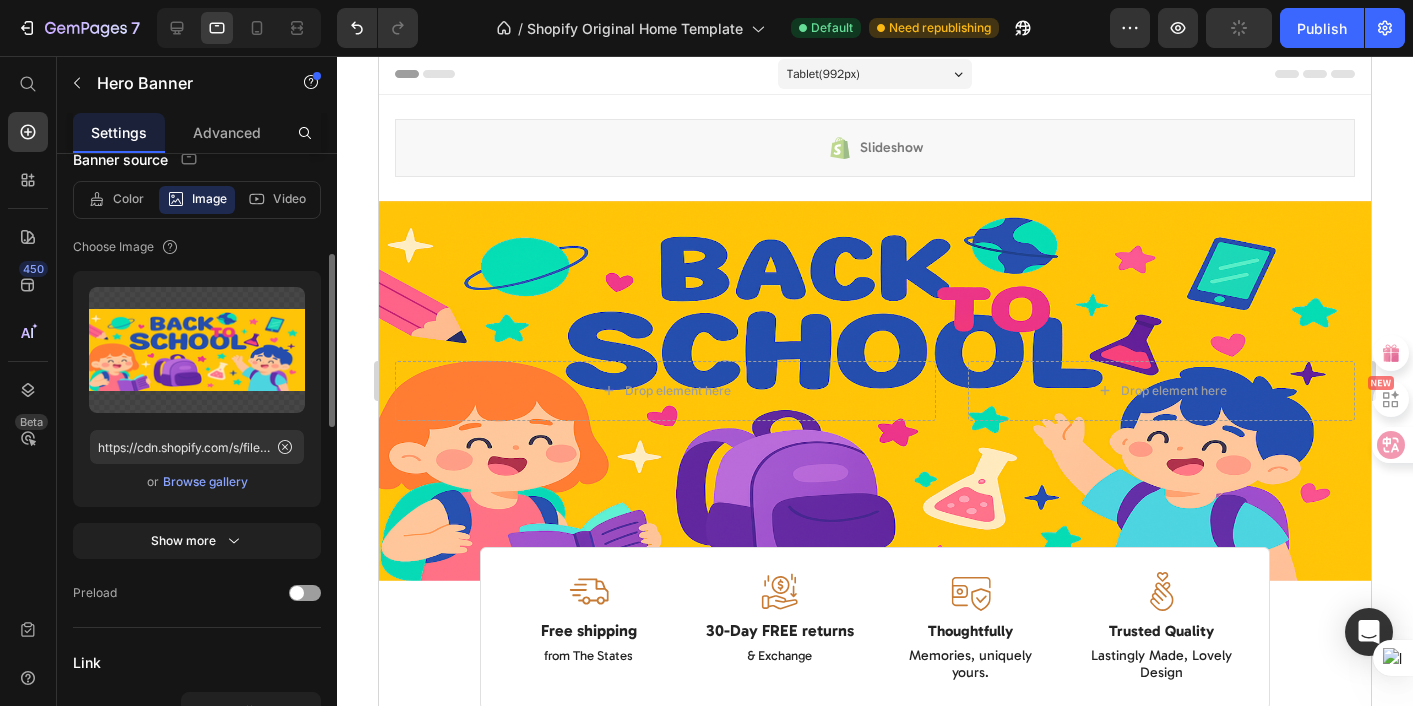 scroll, scrollTop: 0, scrollLeft: 0, axis: both 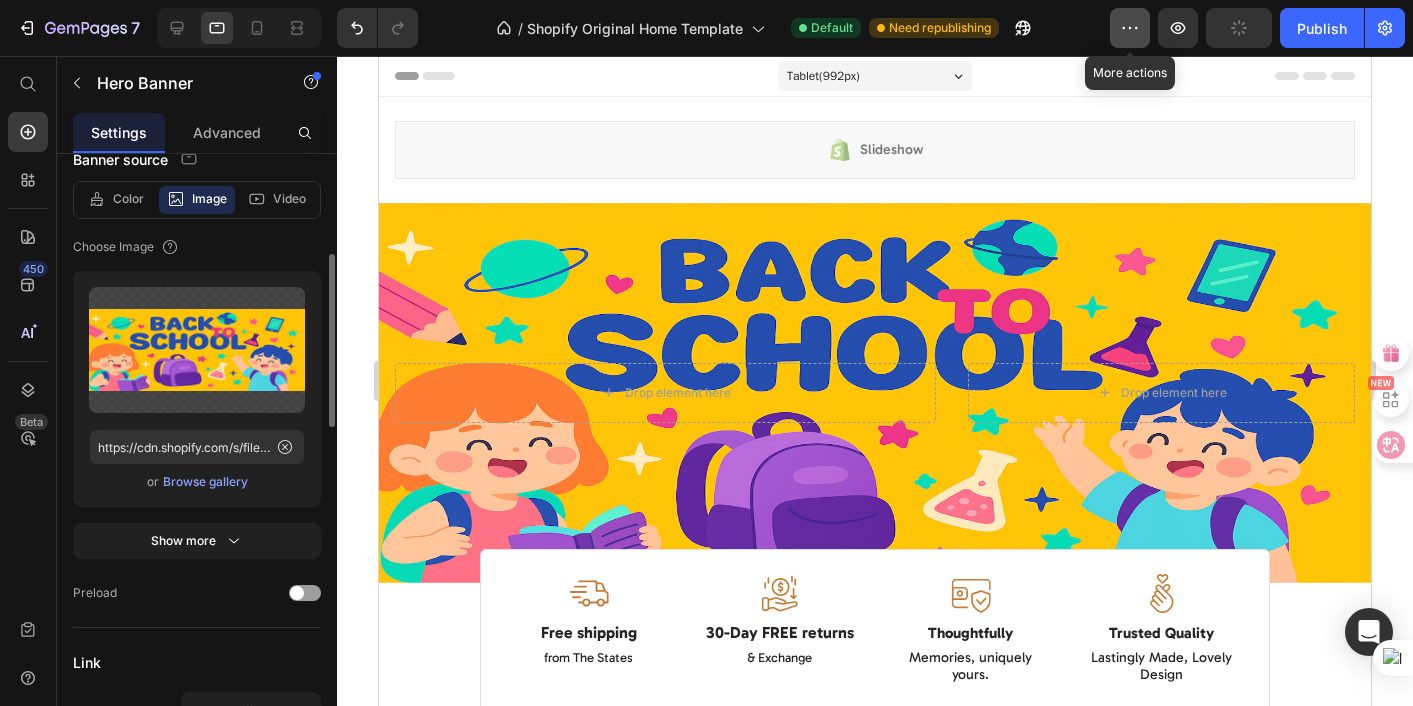 click 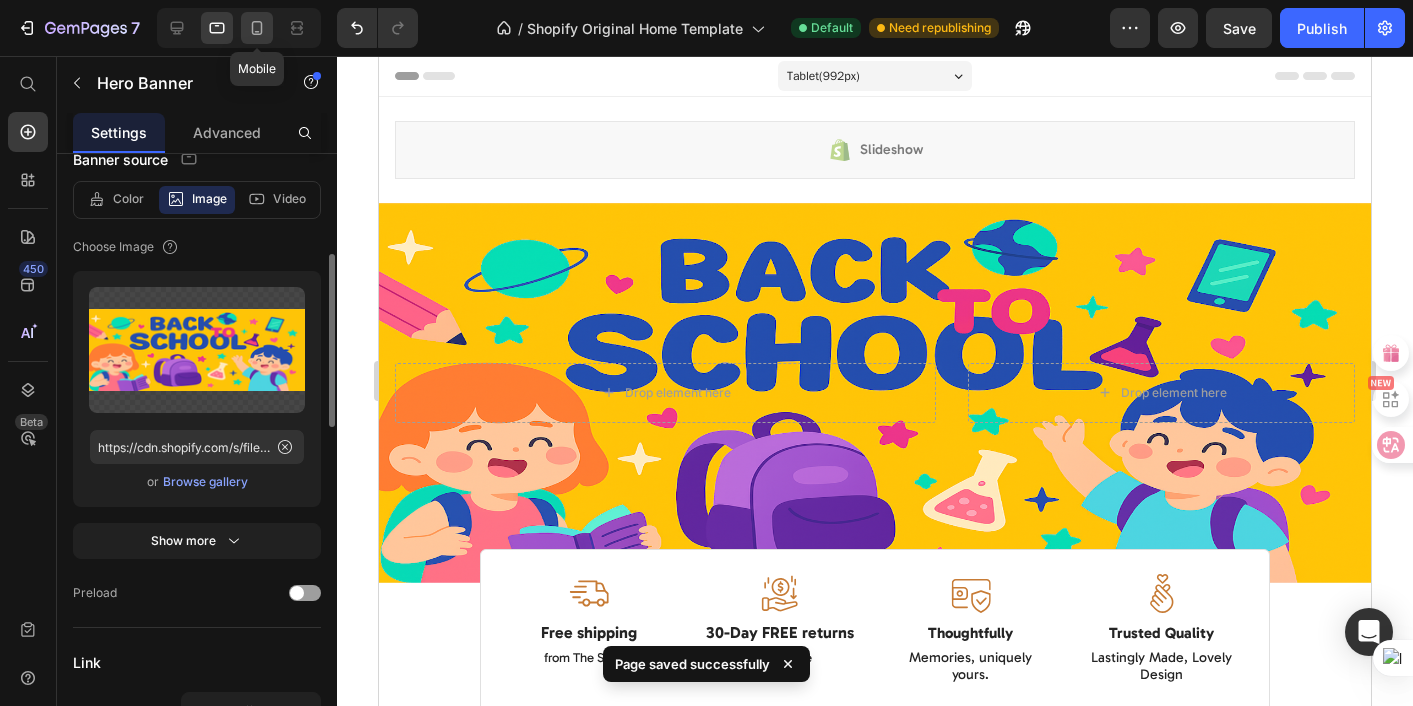 click 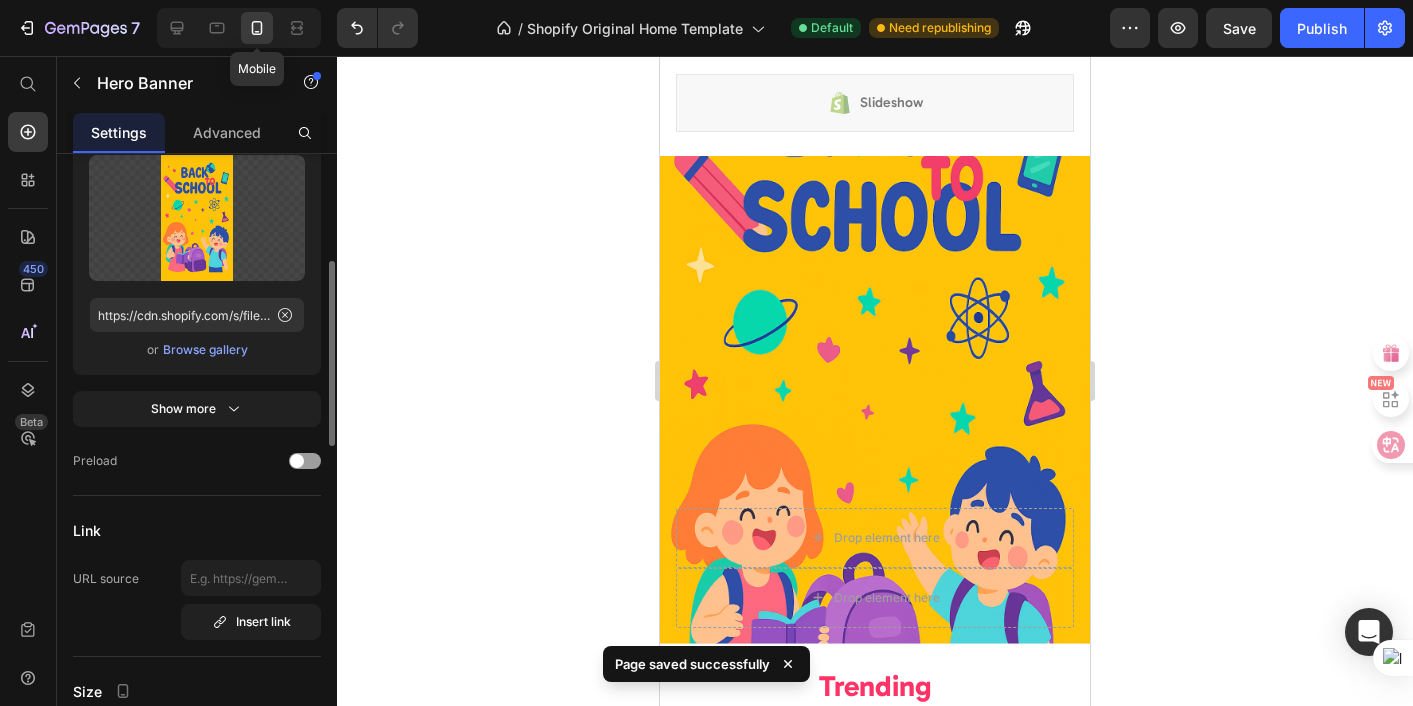 scroll, scrollTop: 77, scrollLeft: 0, axis: vertical 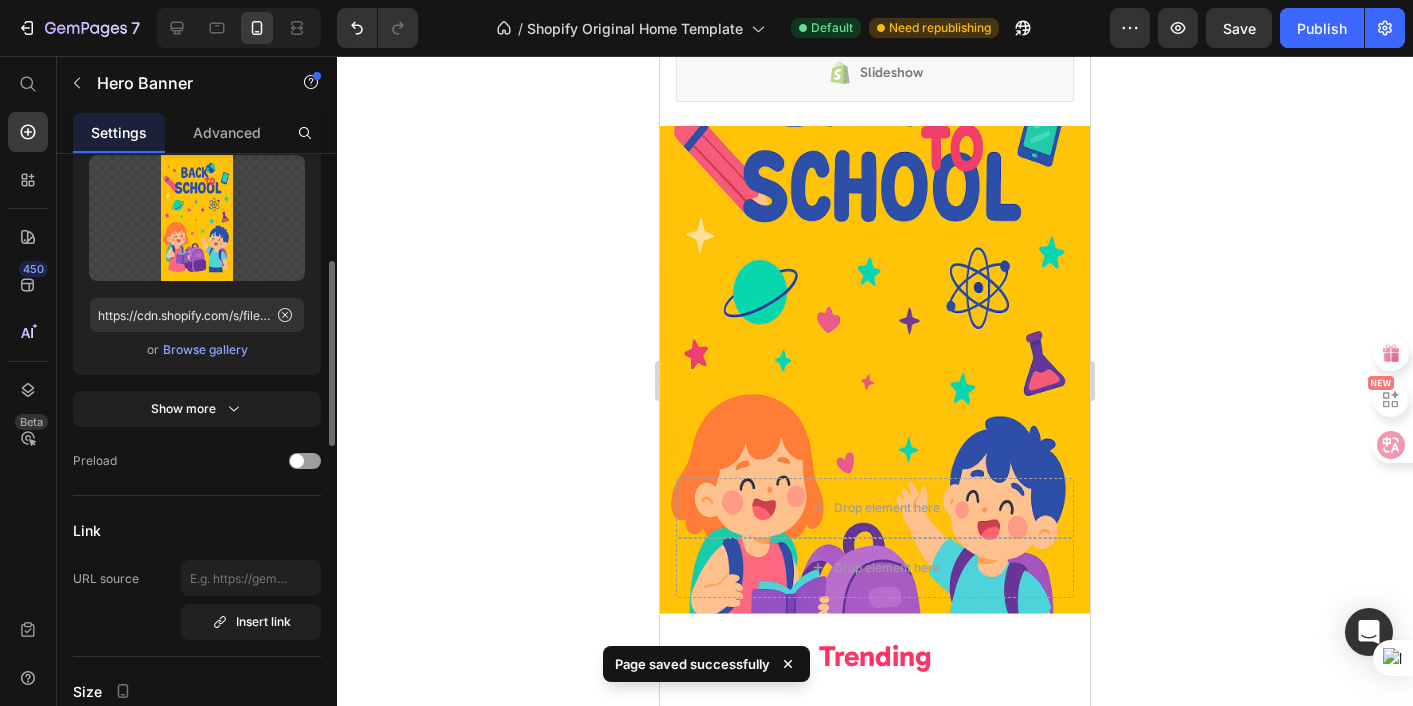 click at bounding box center (239, 28) 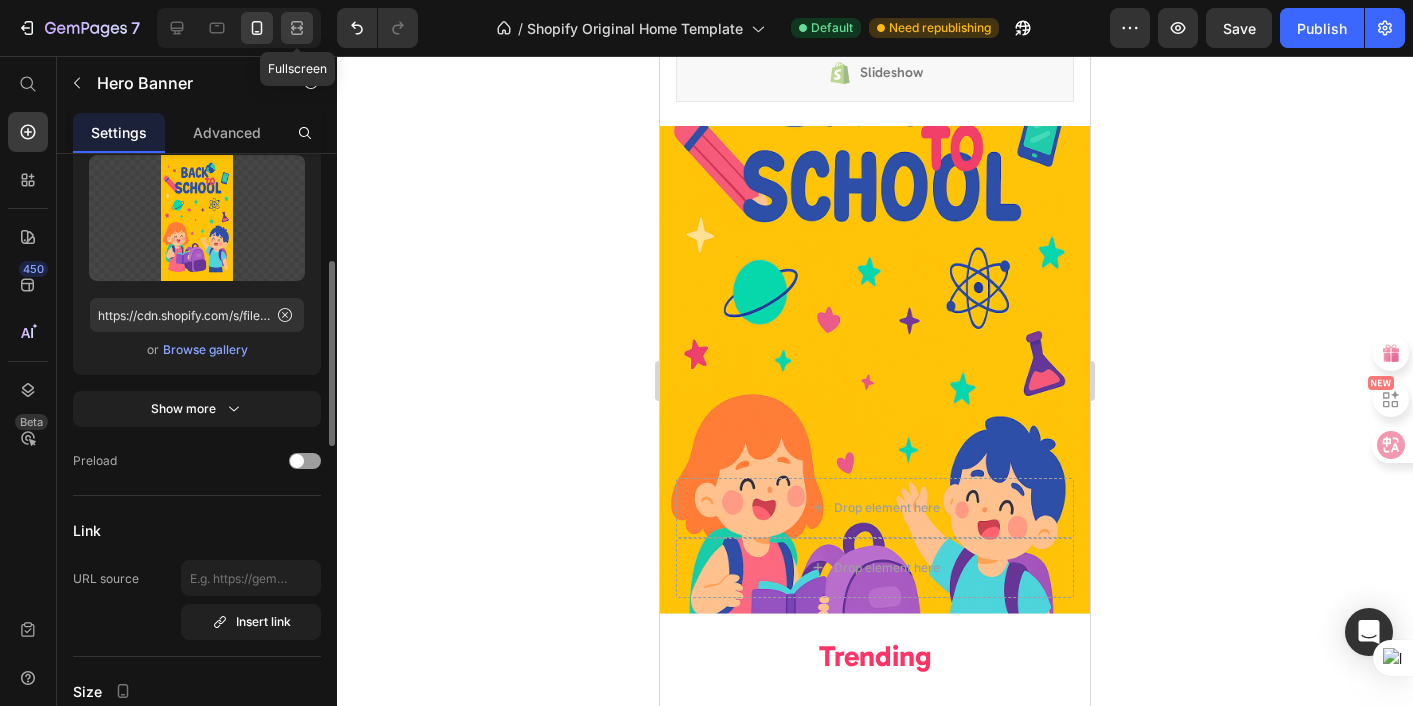 click 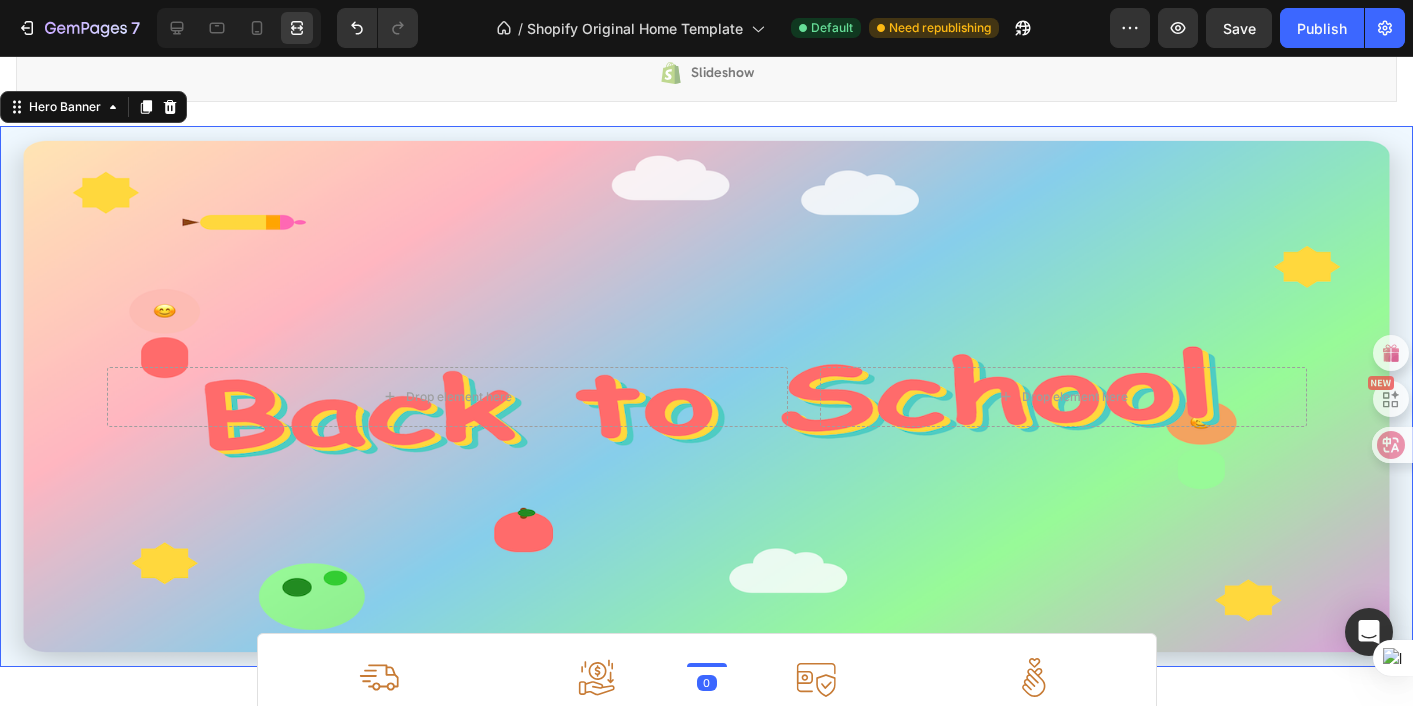 click at bounding box center [706, 396] 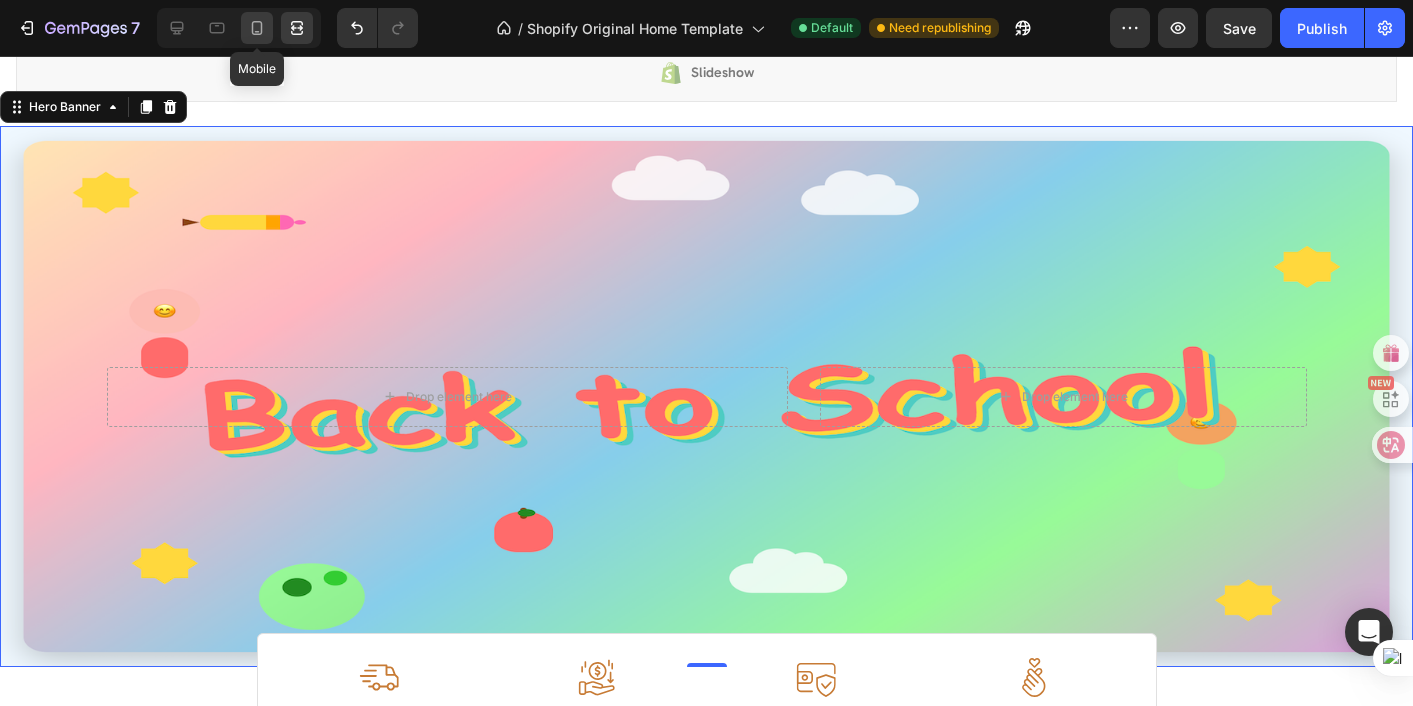 click 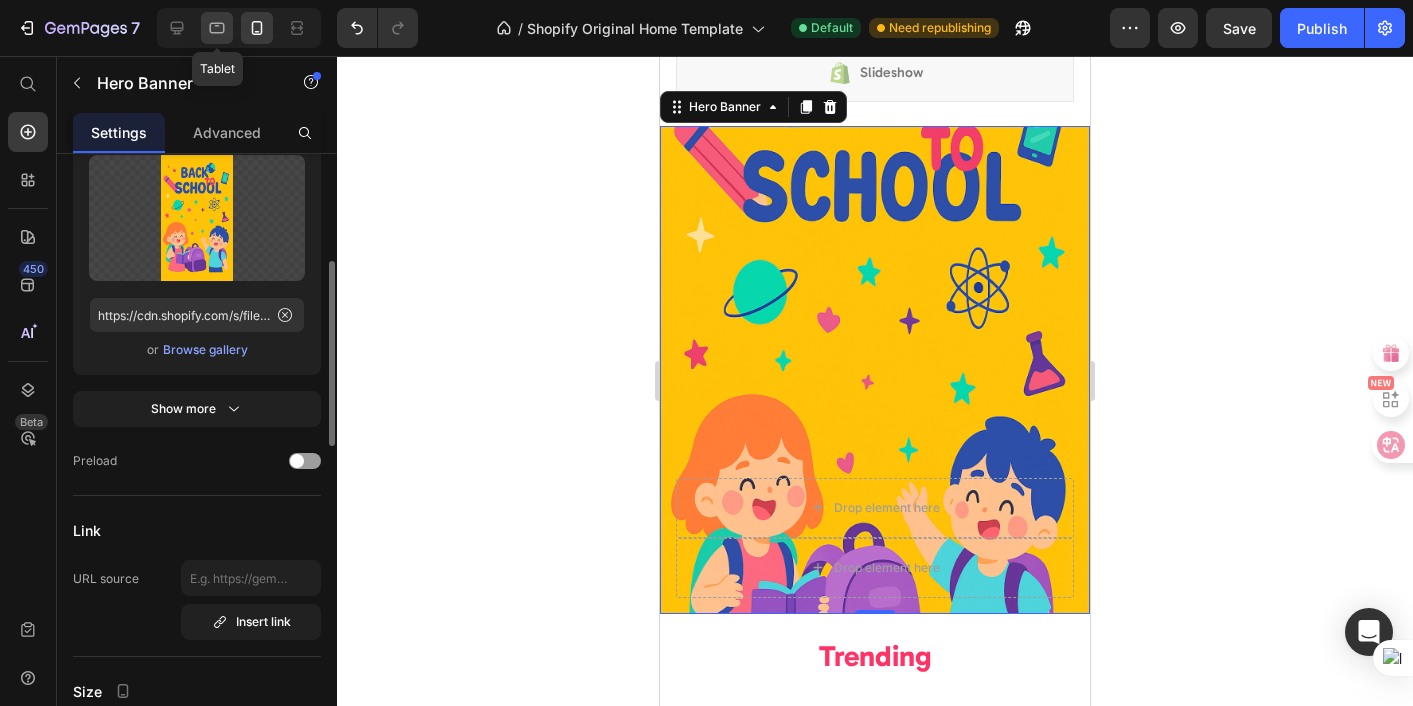 click 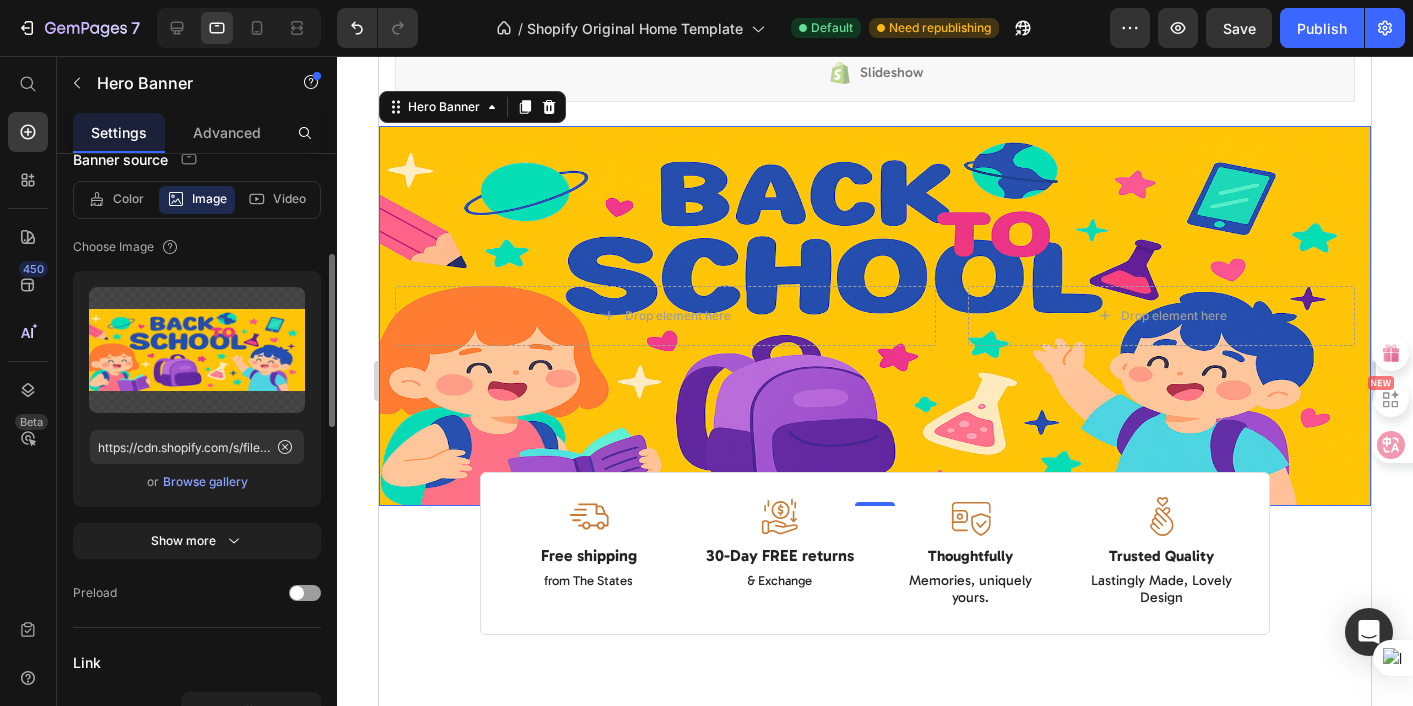 click on "Drop element here
Drop element here" at bounding box center (875, 316) 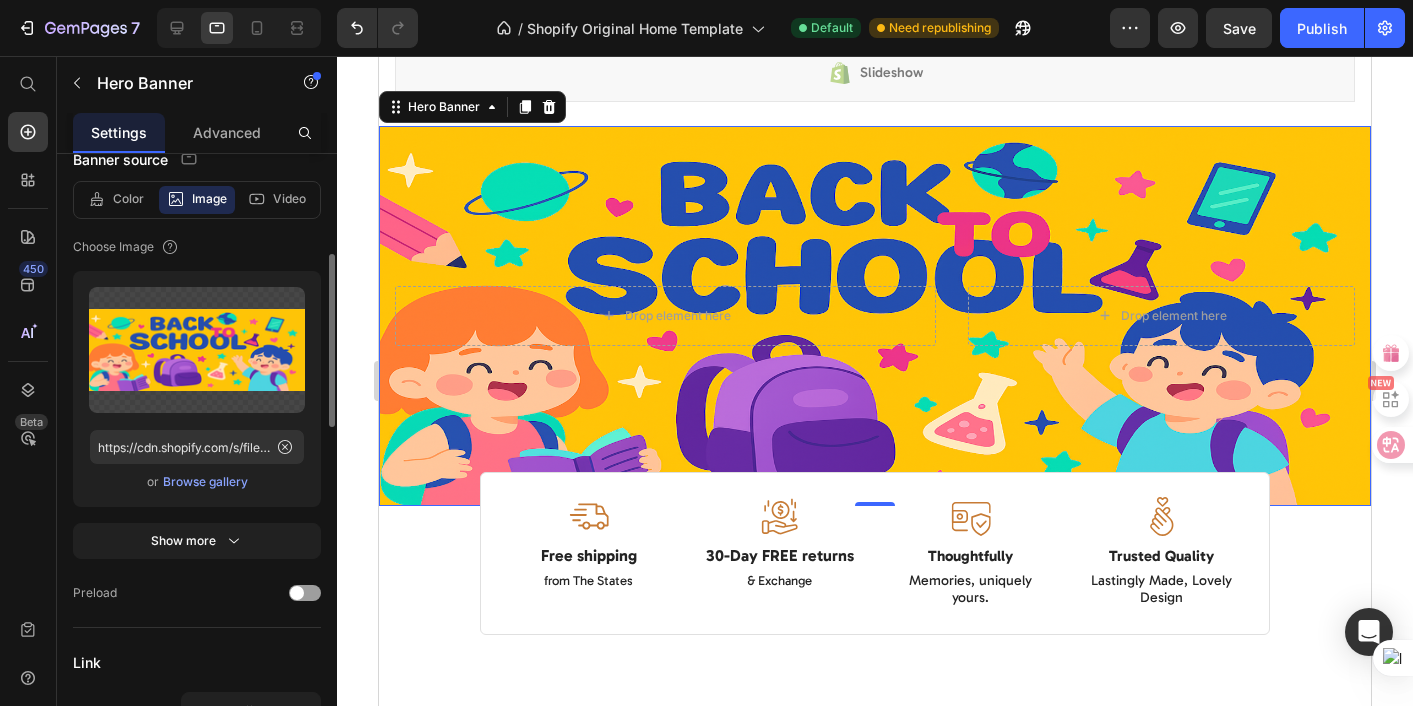 click at bounding box center [875, 316] 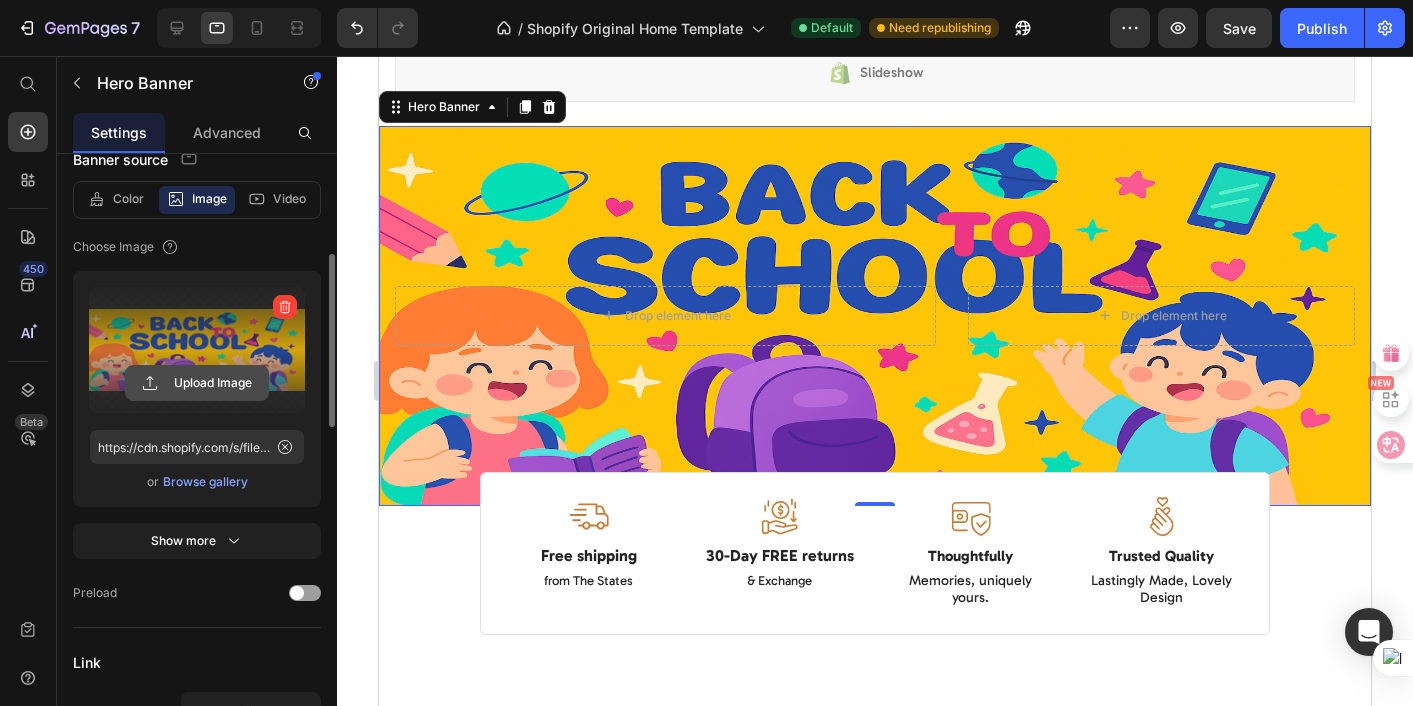 click 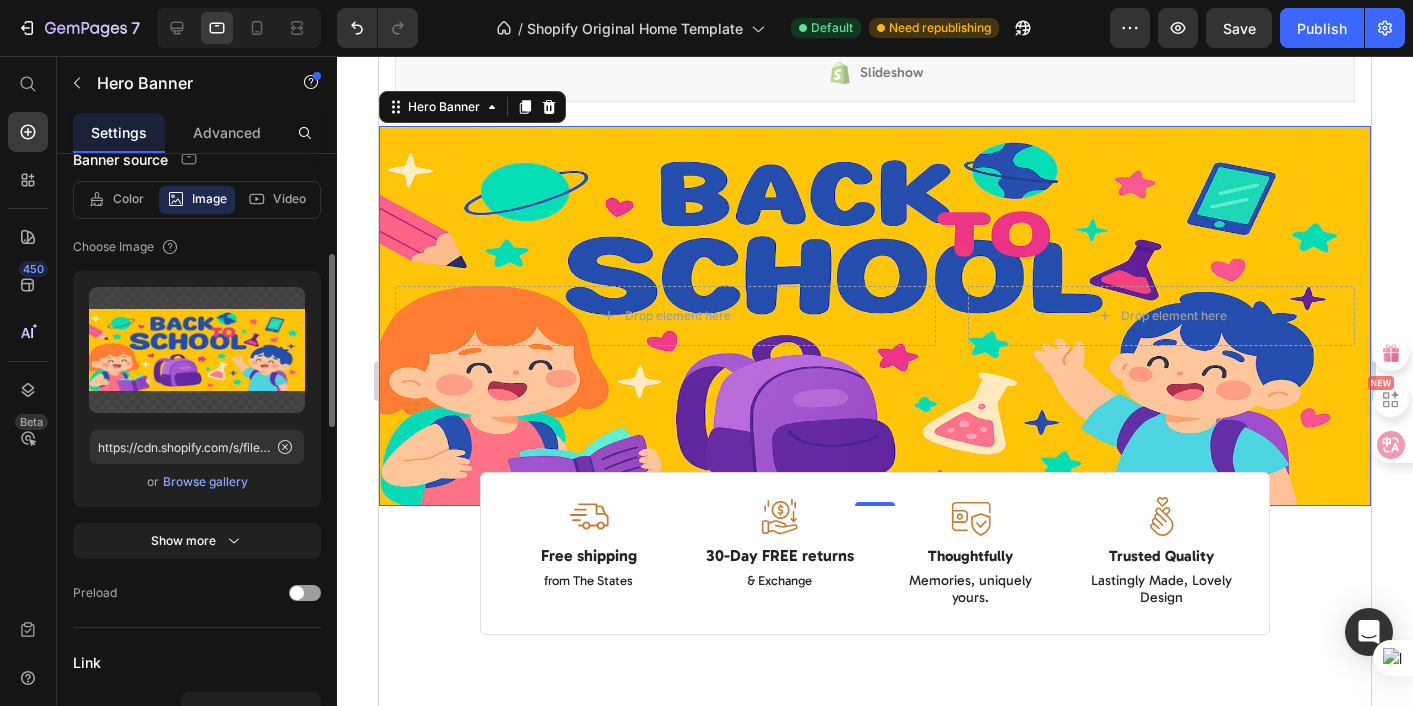 click on "Browse gallery" at bounding box center (205, 482) 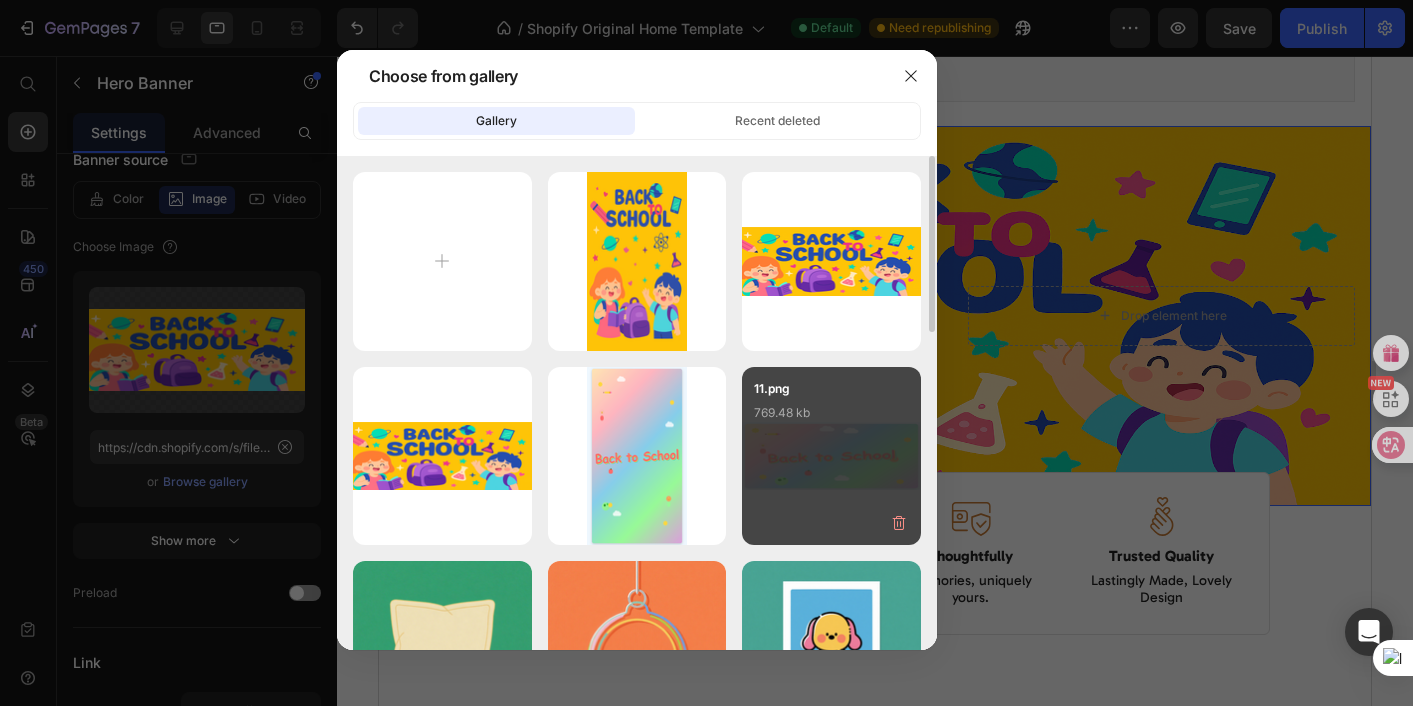click on "11.png 769.48 kb" at bounding box center (831, 419) 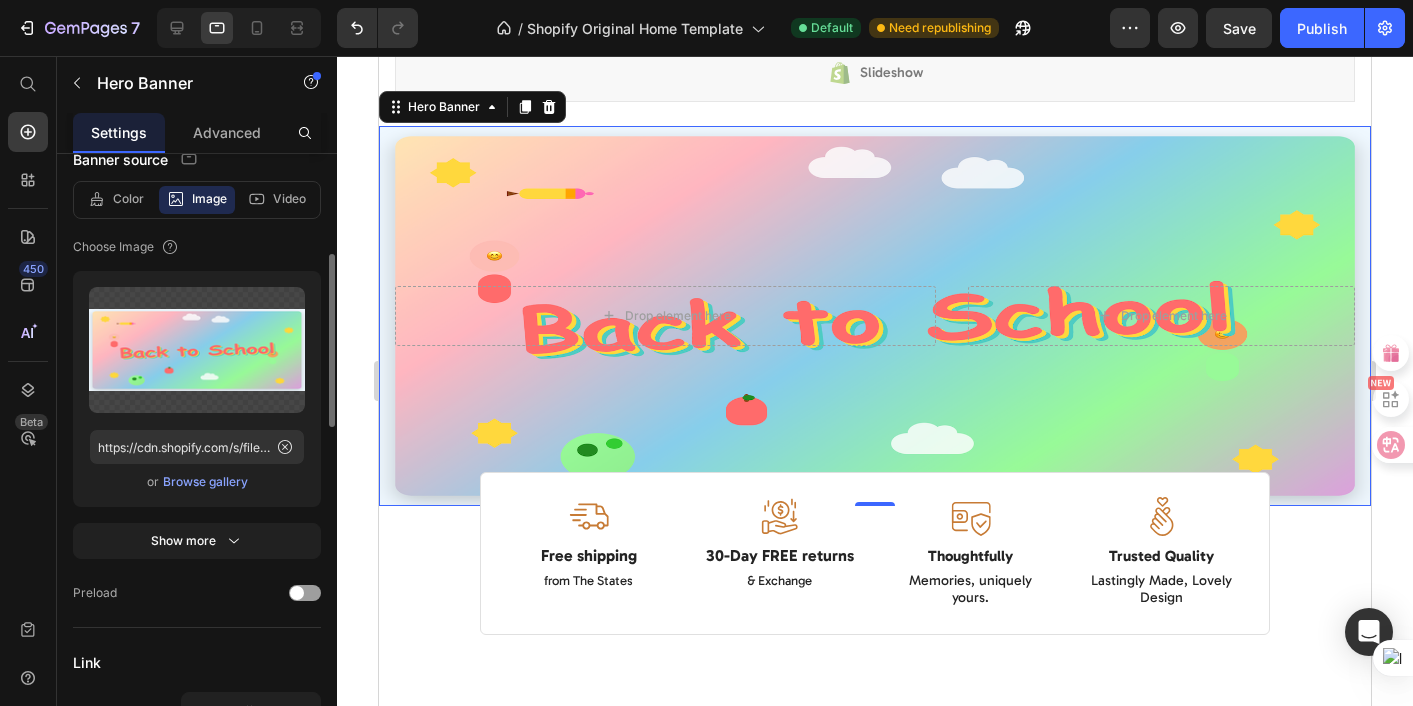 click on "Browse gallery" at bounding box center (205, 482) 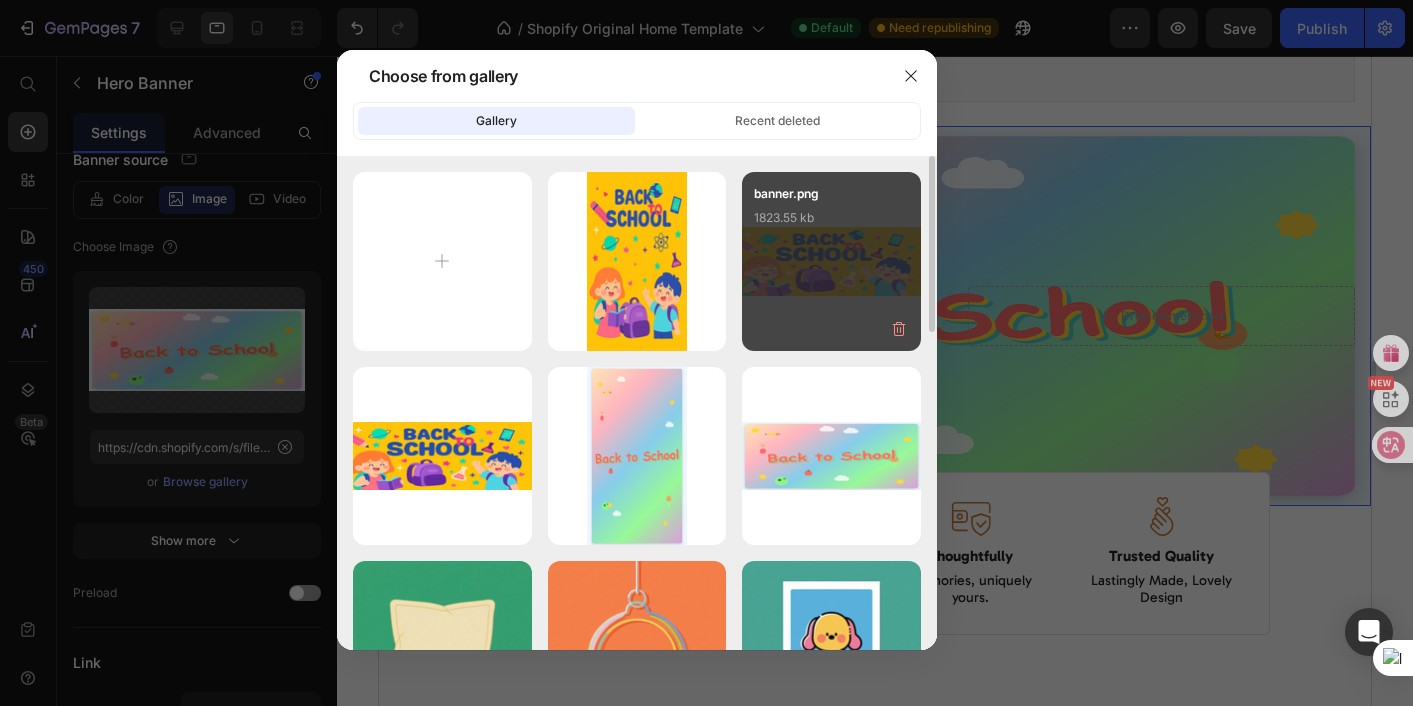 click on "banner.png 1823.55 kb" at bounding box center [831, 224] 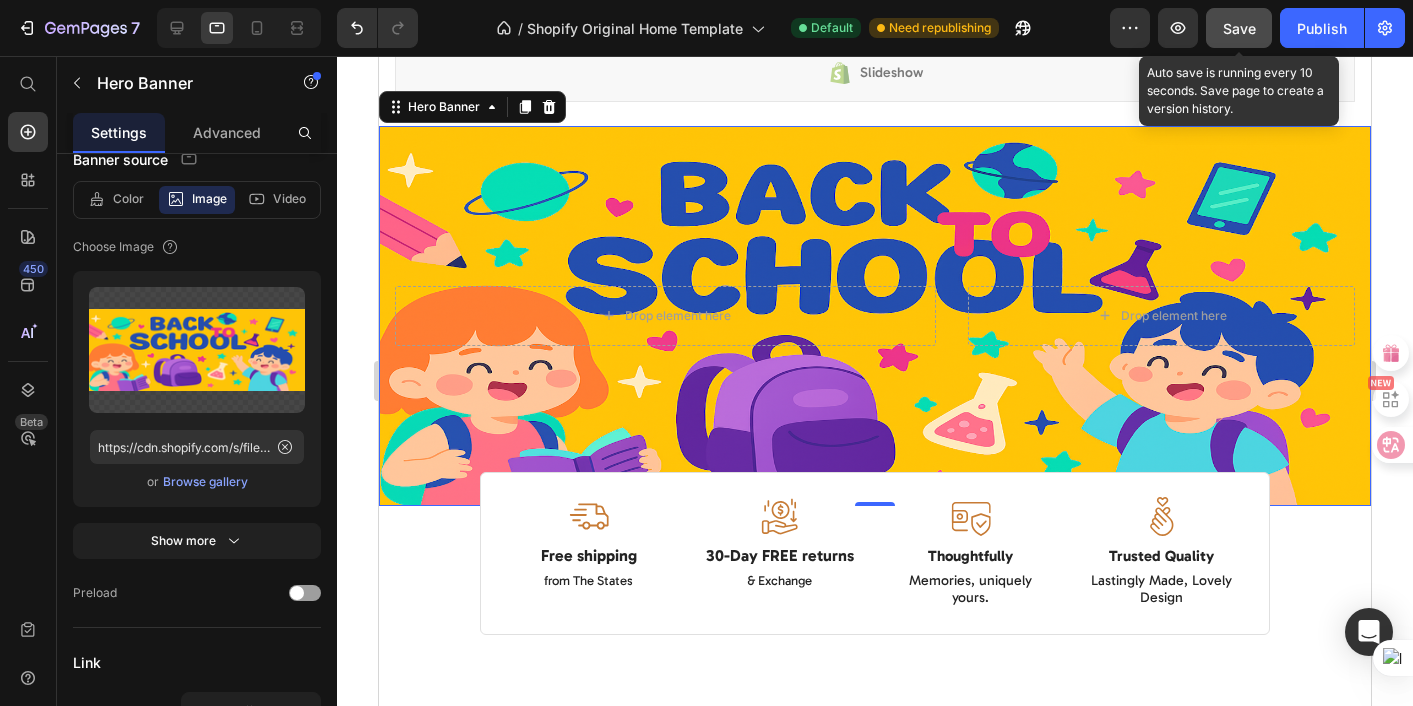 click on "Save" at bounding box center [1239, 28] 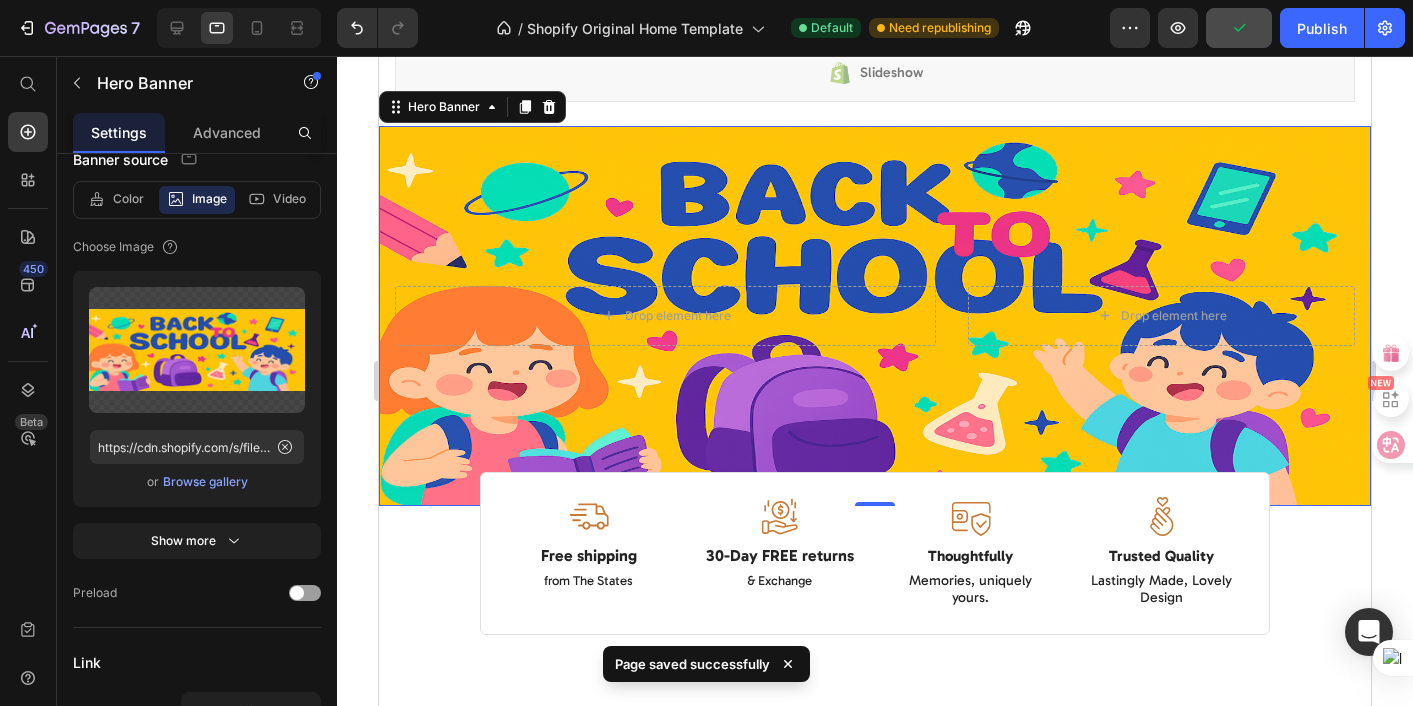 drag, startPoint x: 1320, startPoint y: 21, endPoint x: 1303, endPoint y: 1, distance: 26.24881 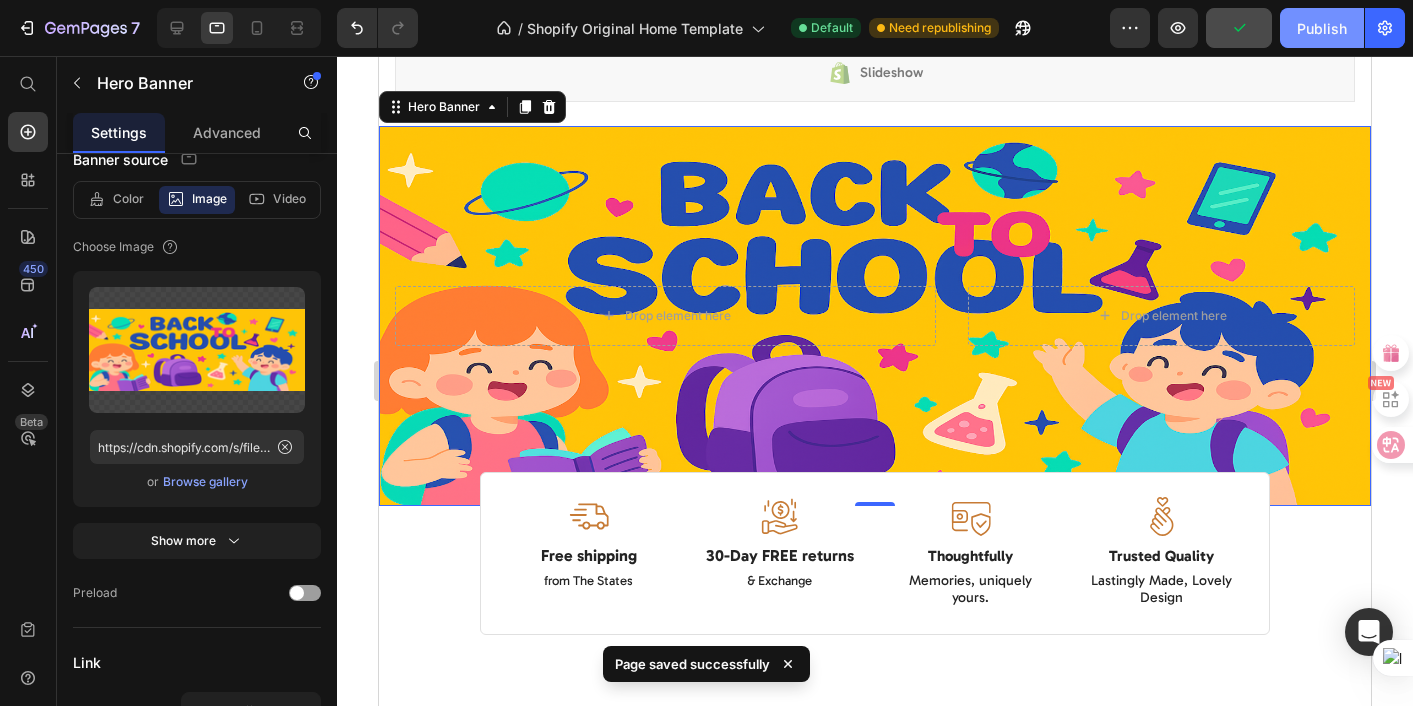 click on "Publish" at bounding box center (1322, 28) 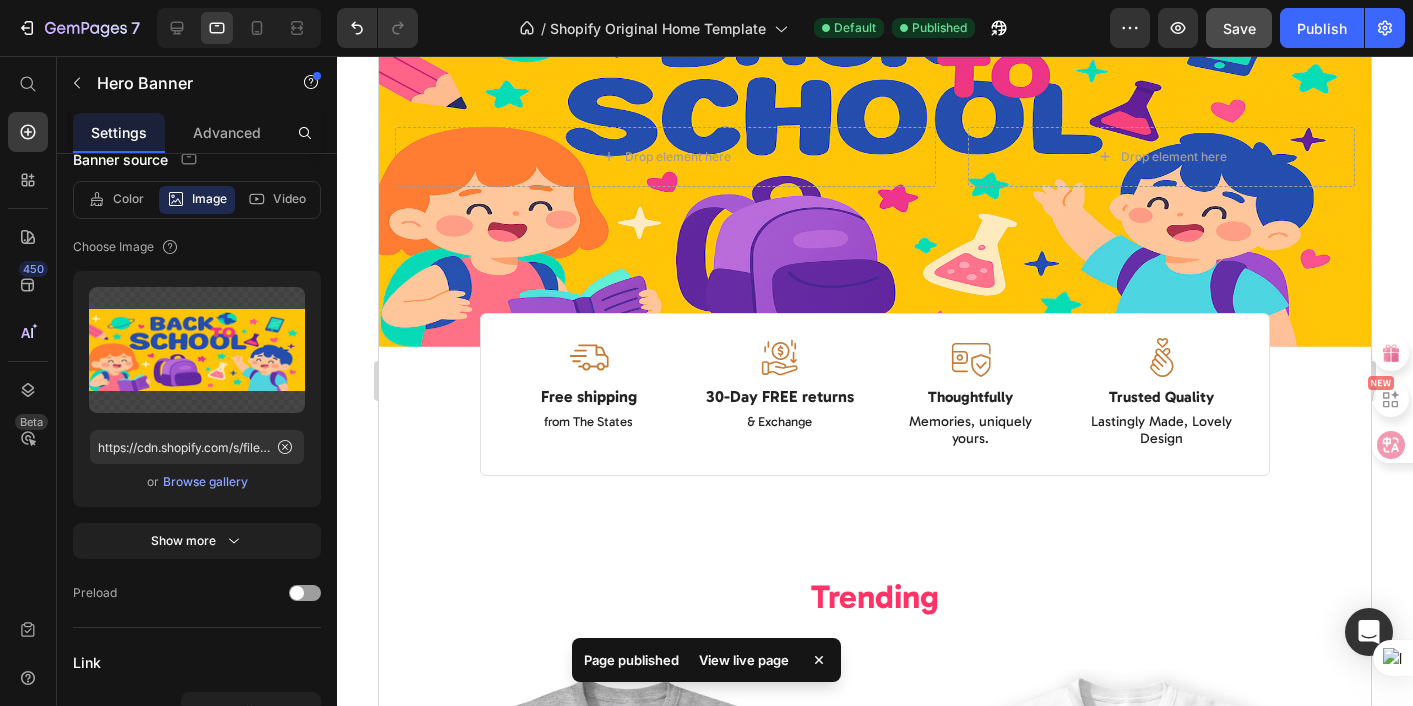 scroll, scrollTop: 0, scrollLeft: 0, axis: both 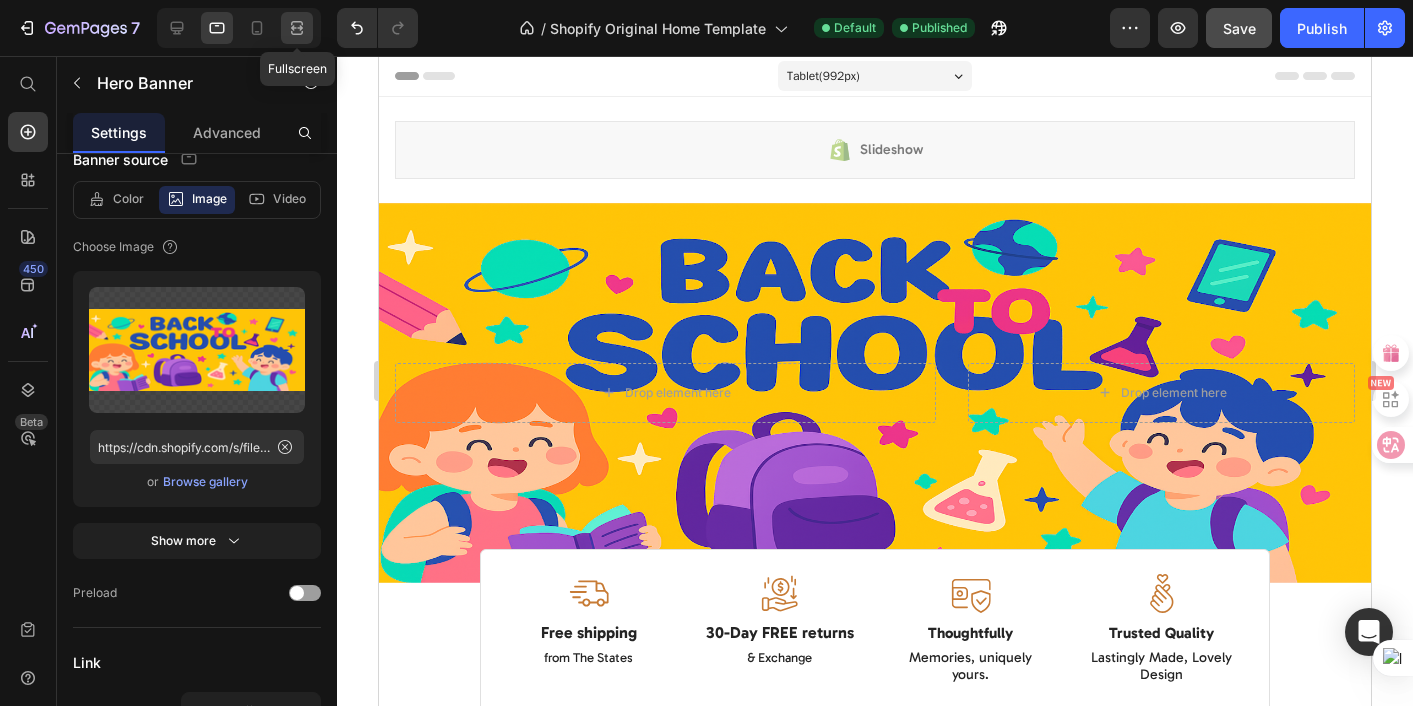 click 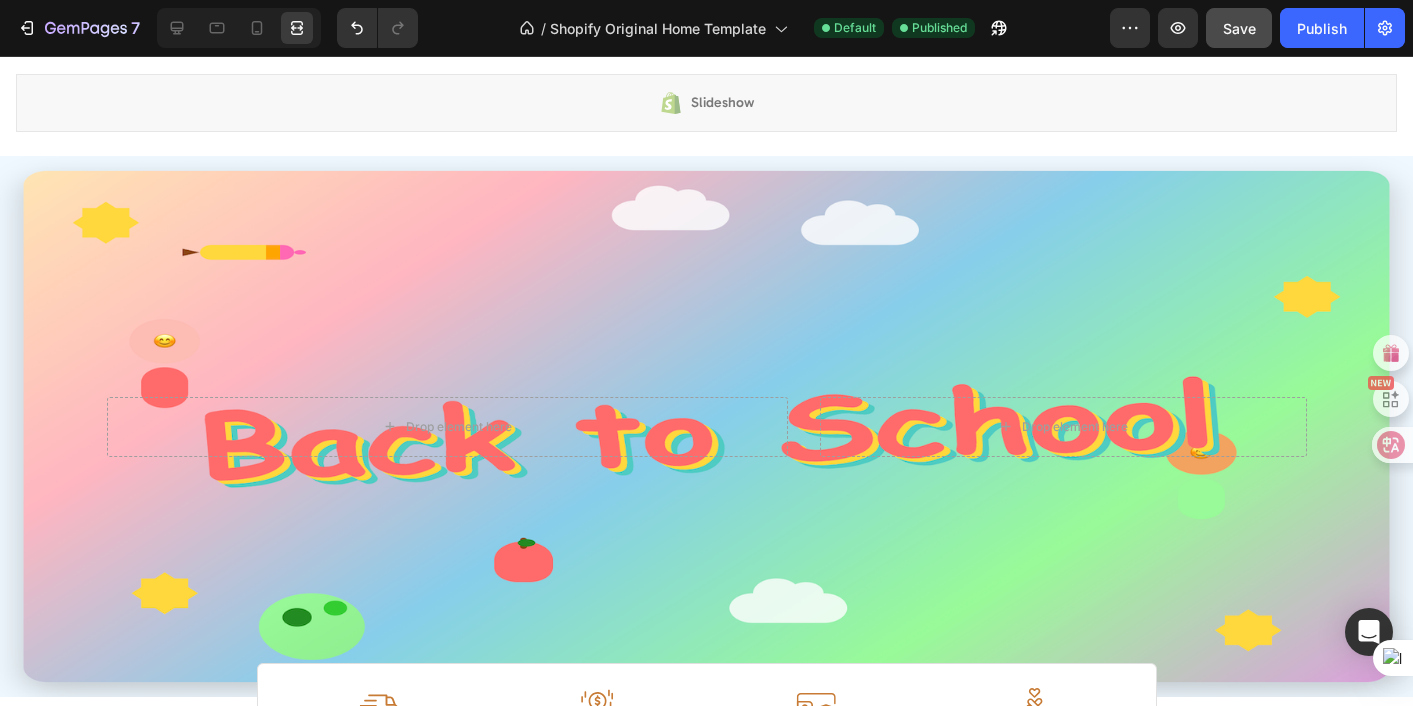 scroll, scrollTop: 77, scrollLeft: 0, axis: vertical 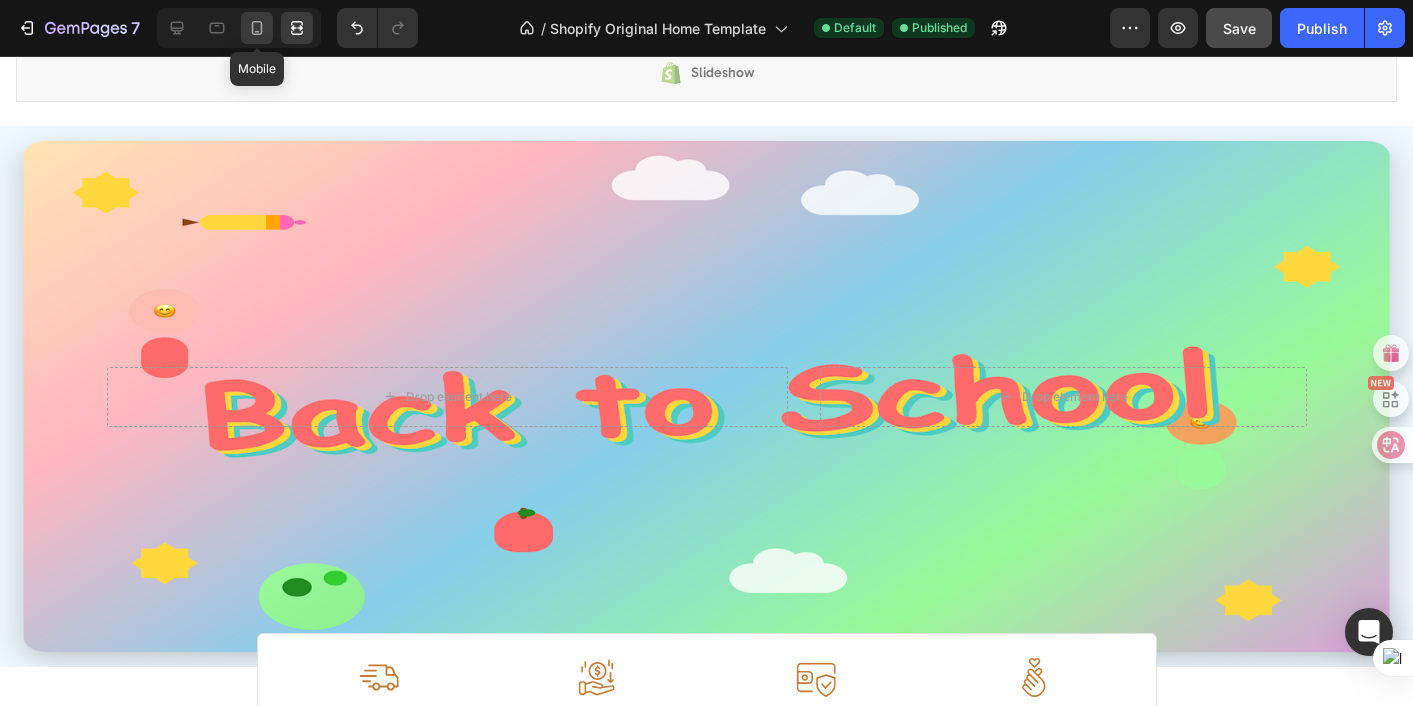 click 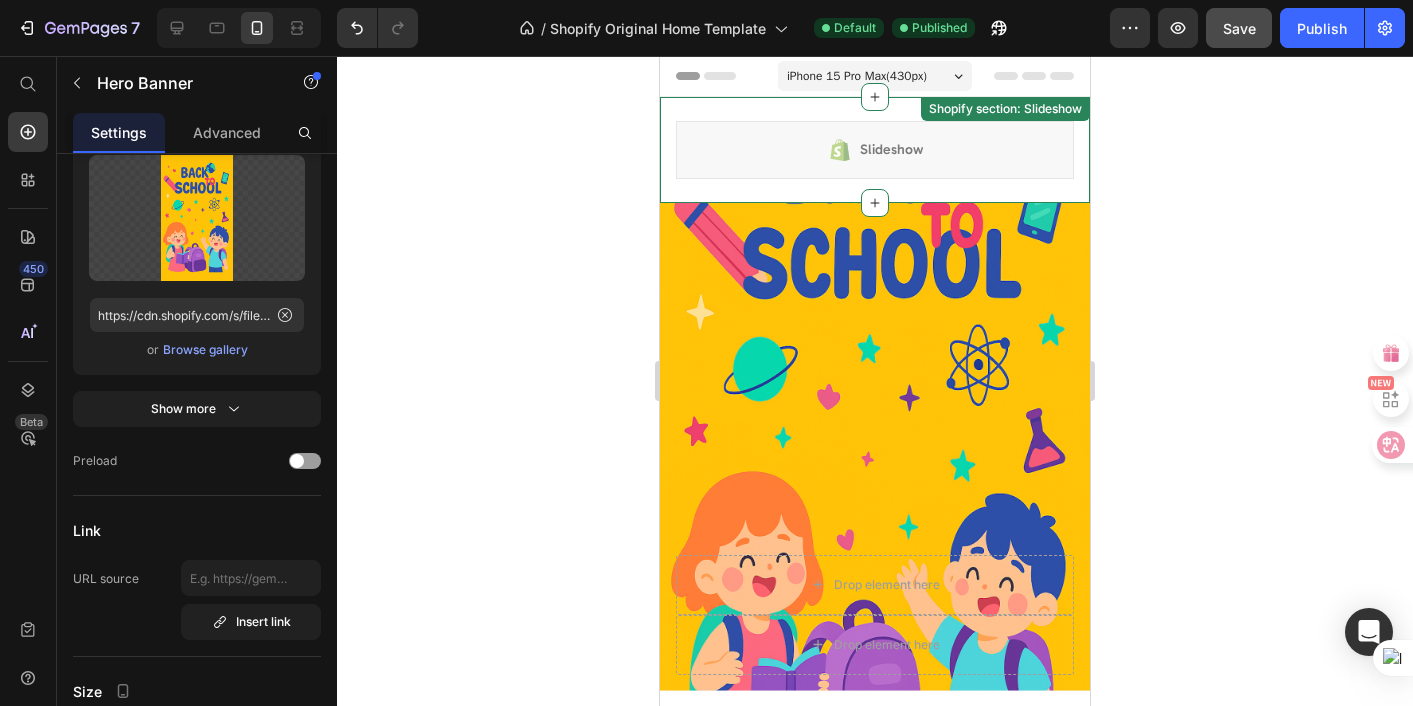 scroll, scrollTop: 380, scrollLeft: 0, axis: vertical 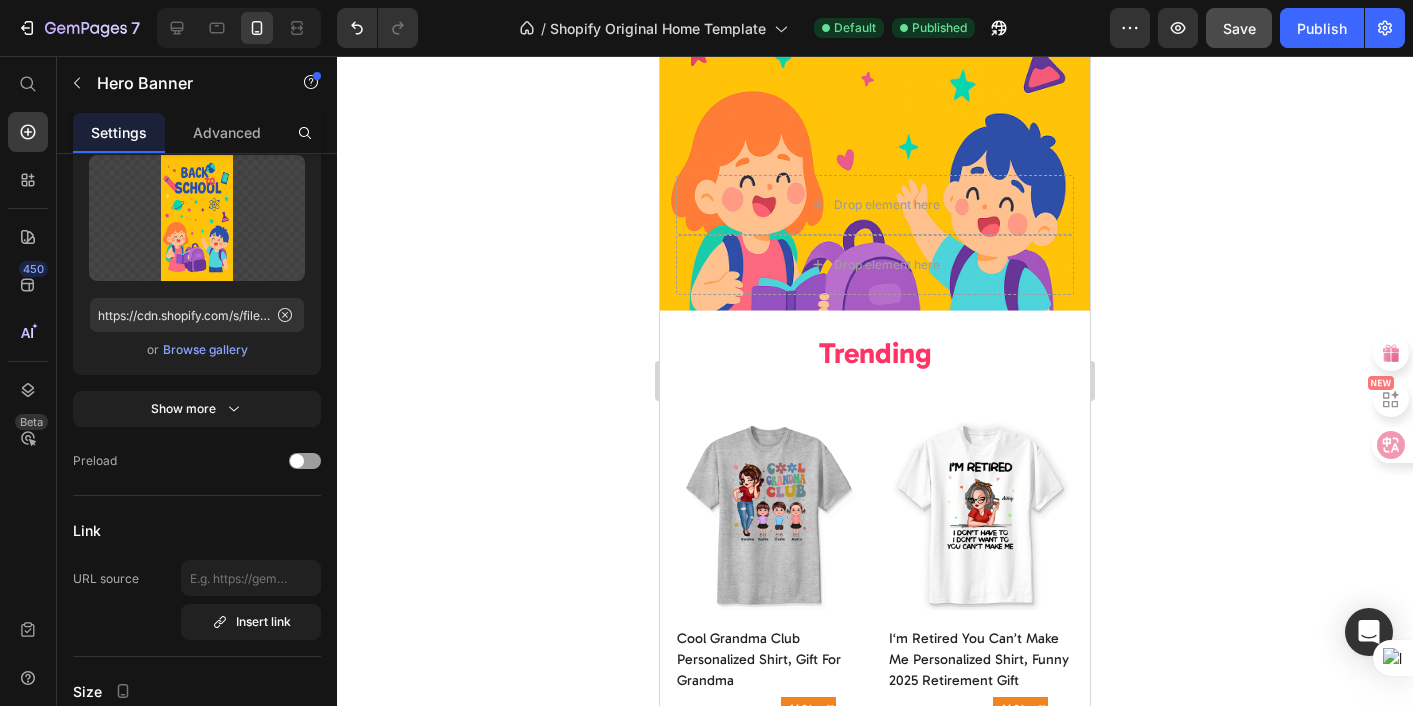 click at bounding box center (875, 67) 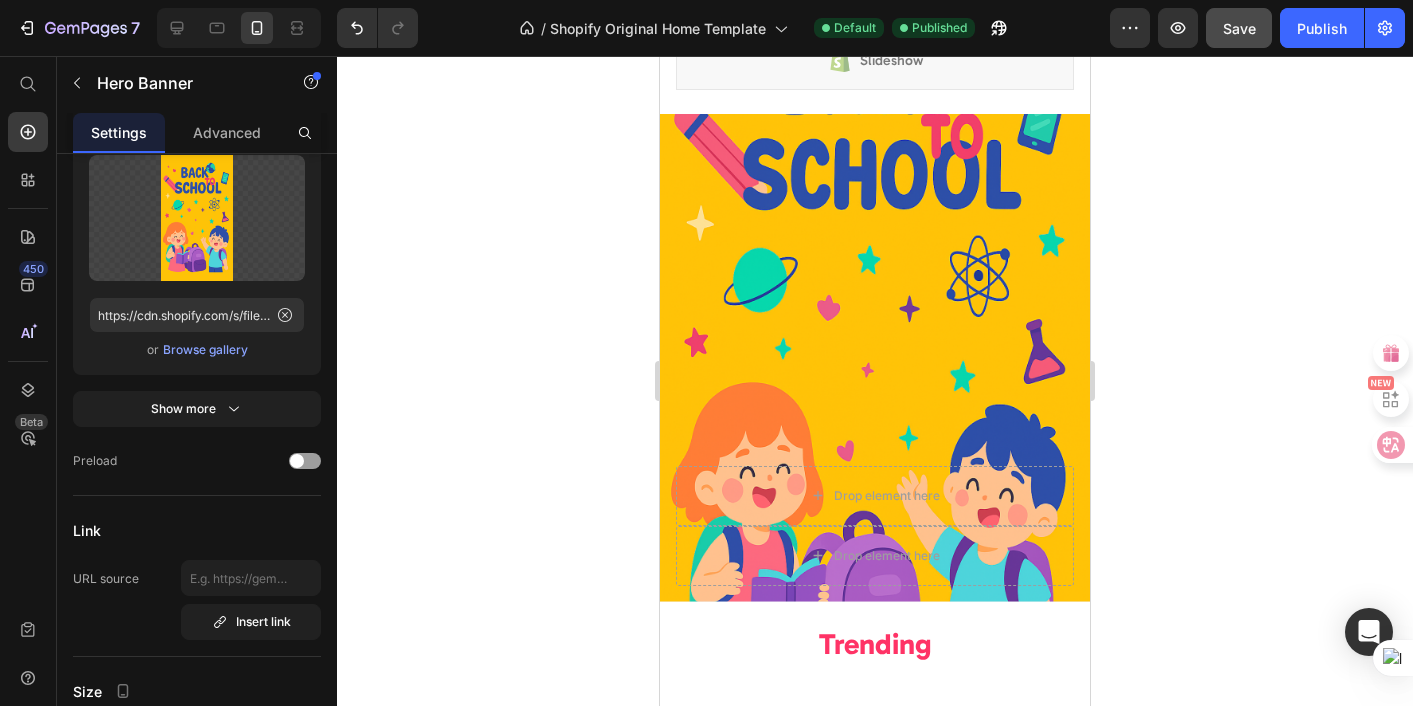 scroll, scrollTop: 63, scrollLeft: 0, axis: vertical 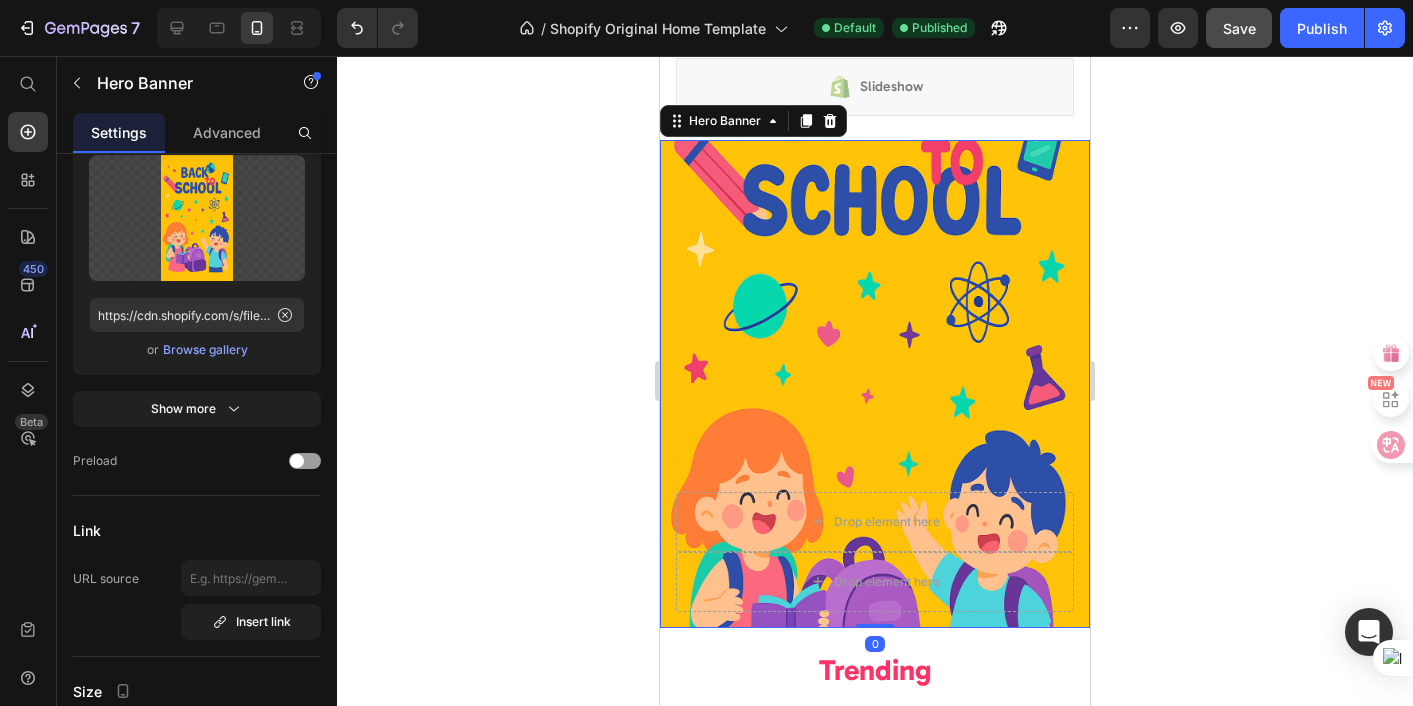 click 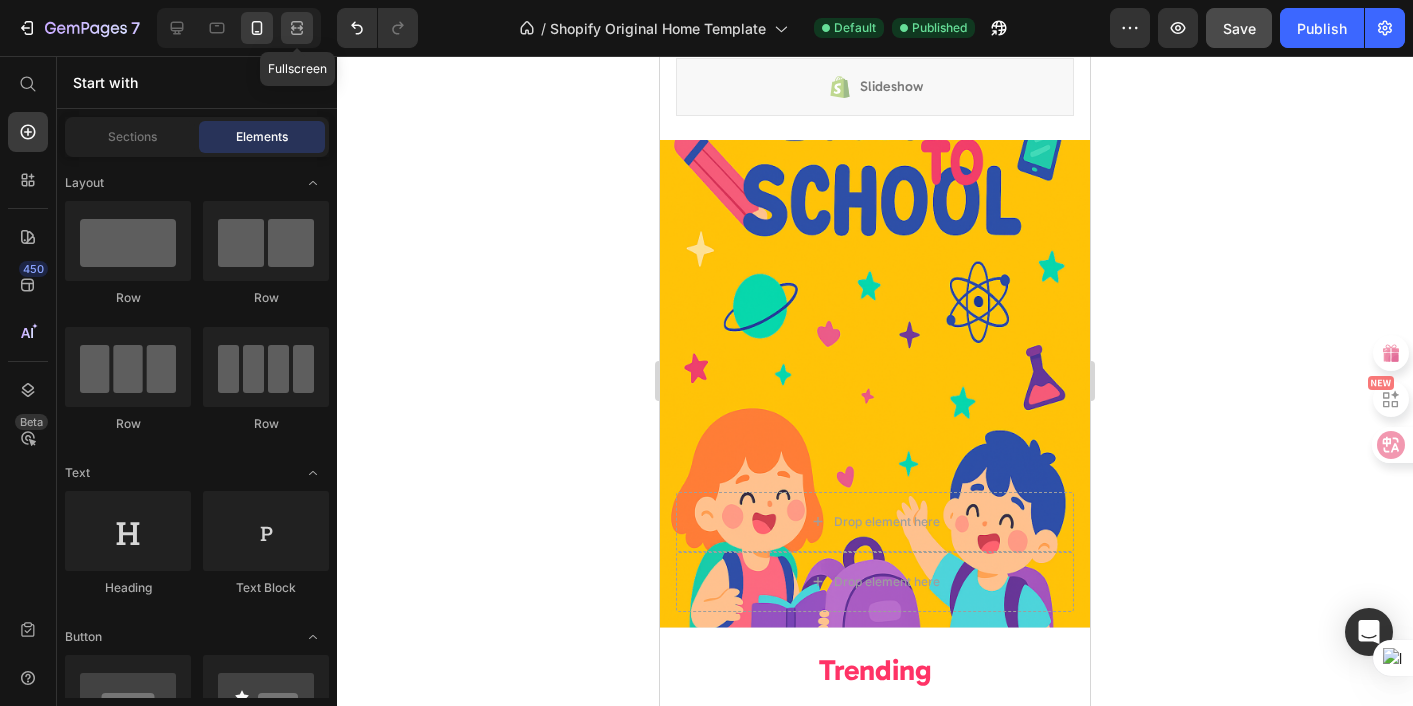 click 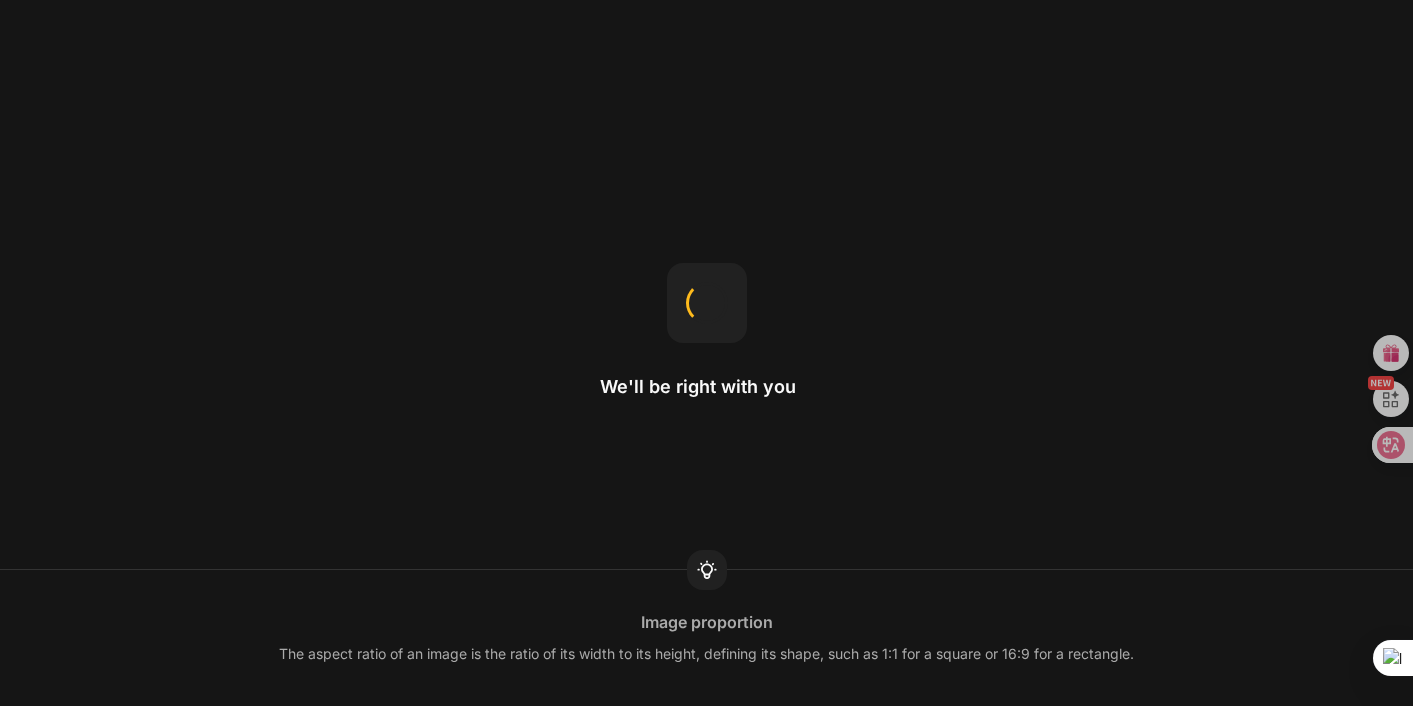scroll, scrollTop: 0, scrollLeft: 0, axis: both 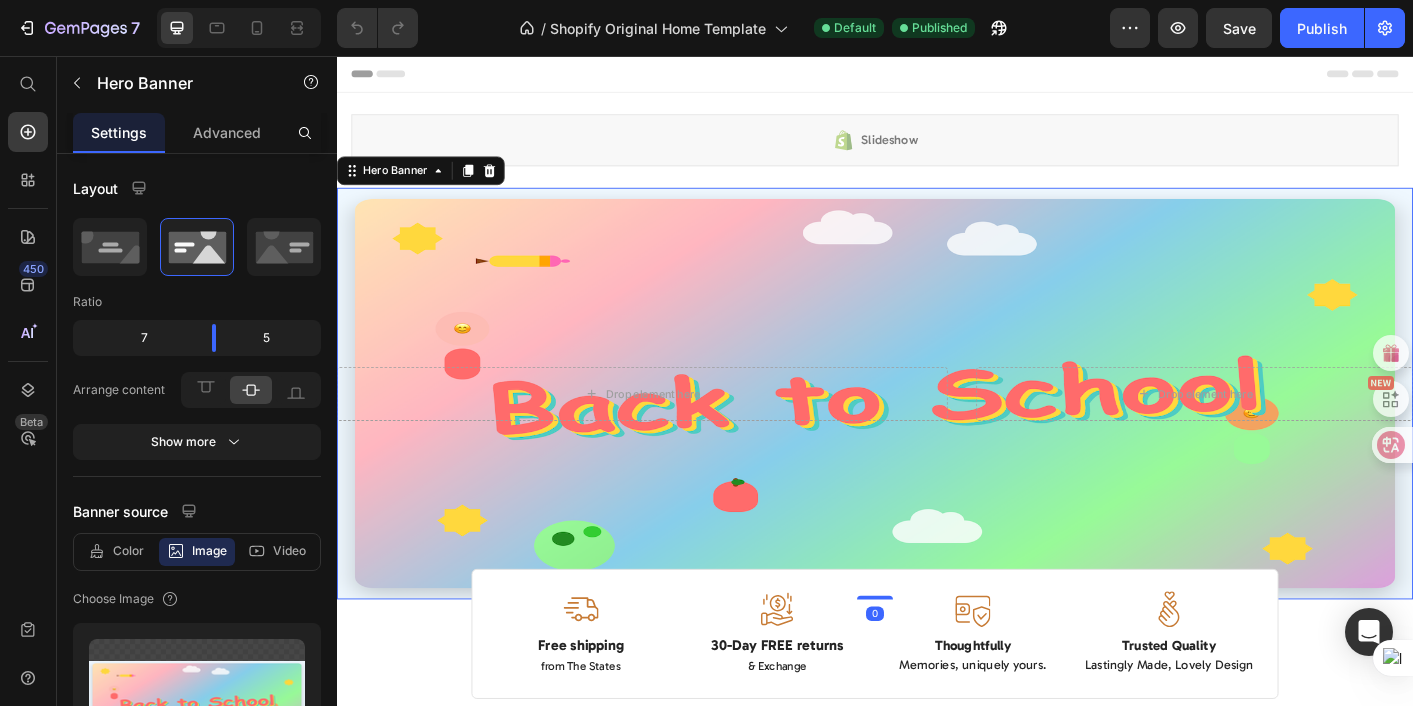 click at bounding box center (937, 432) 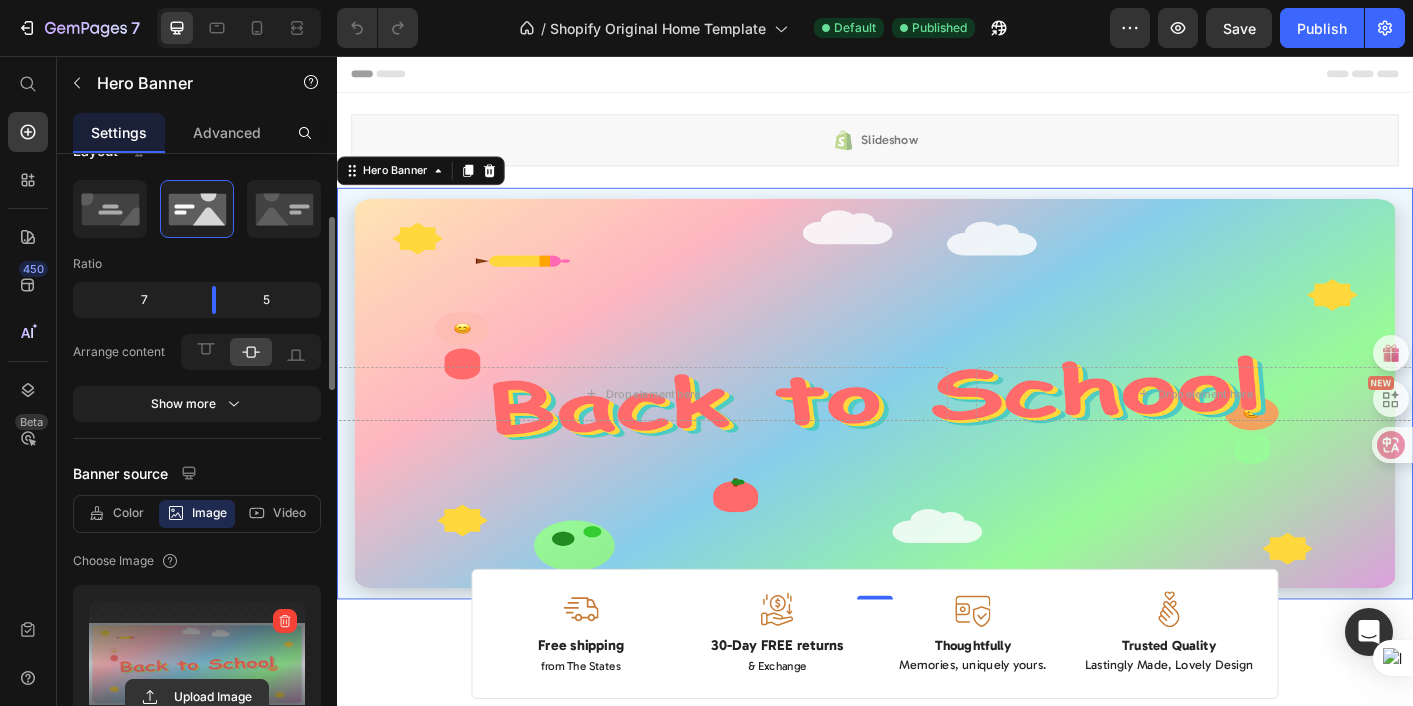 scroll, scrollTop: 207, scrollLeft: 0, axis: vertical 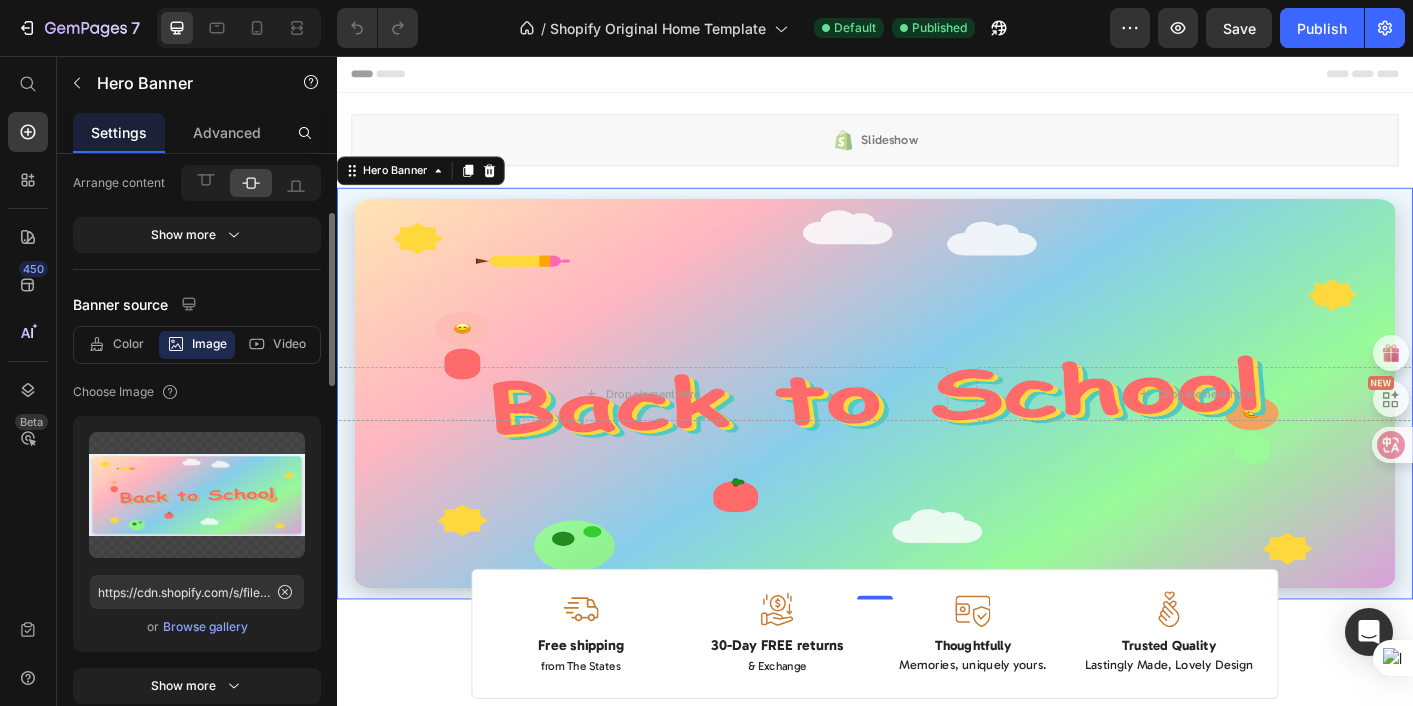 click on "Browse gallery" at bounding box center (205, 627) 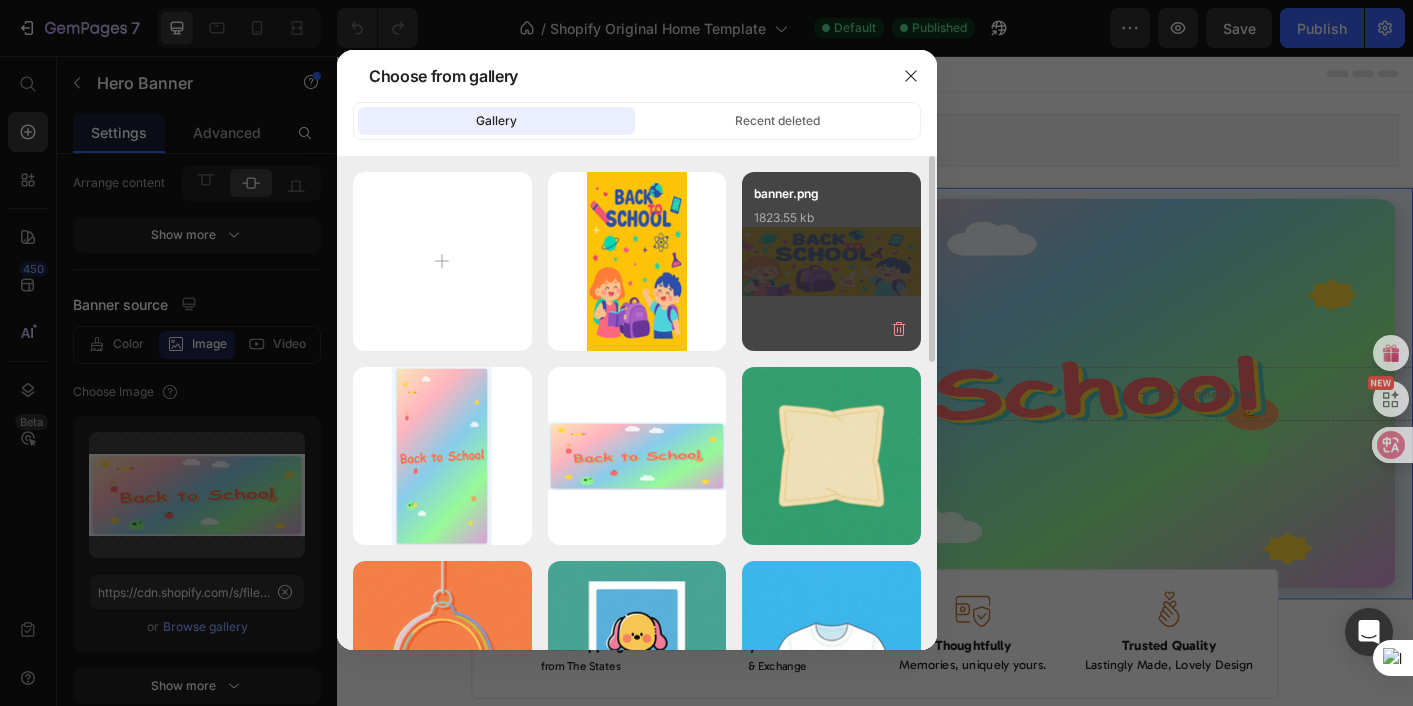 click on "banner.png 1823.55 kb" at bounding box center [831, 261] 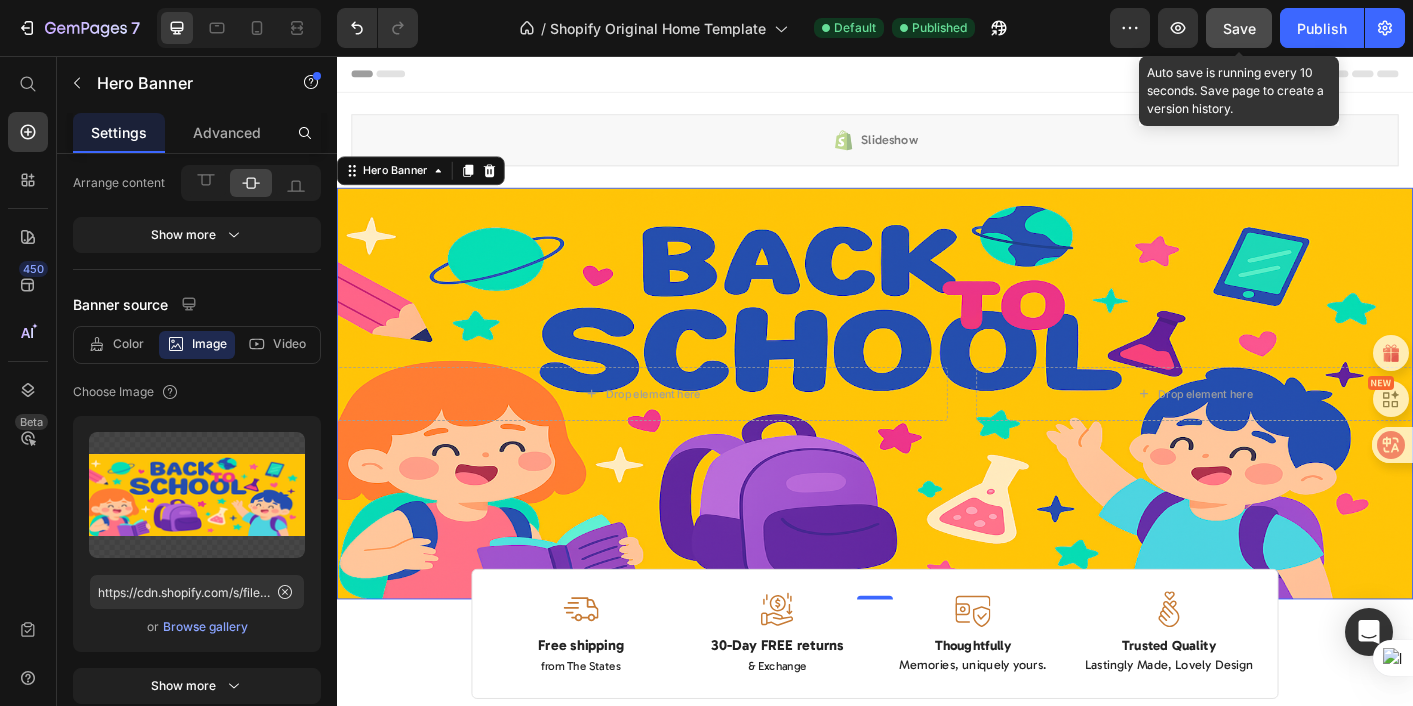 click on "Save" 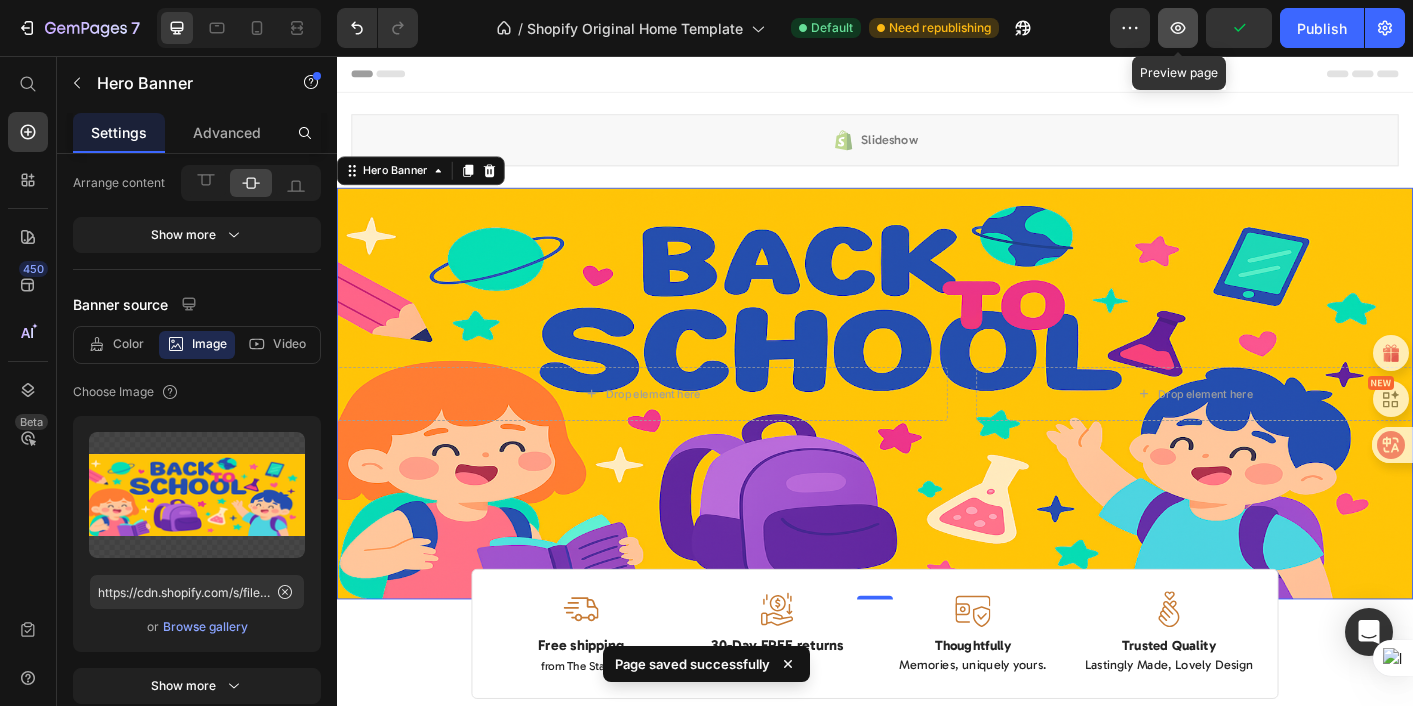 click 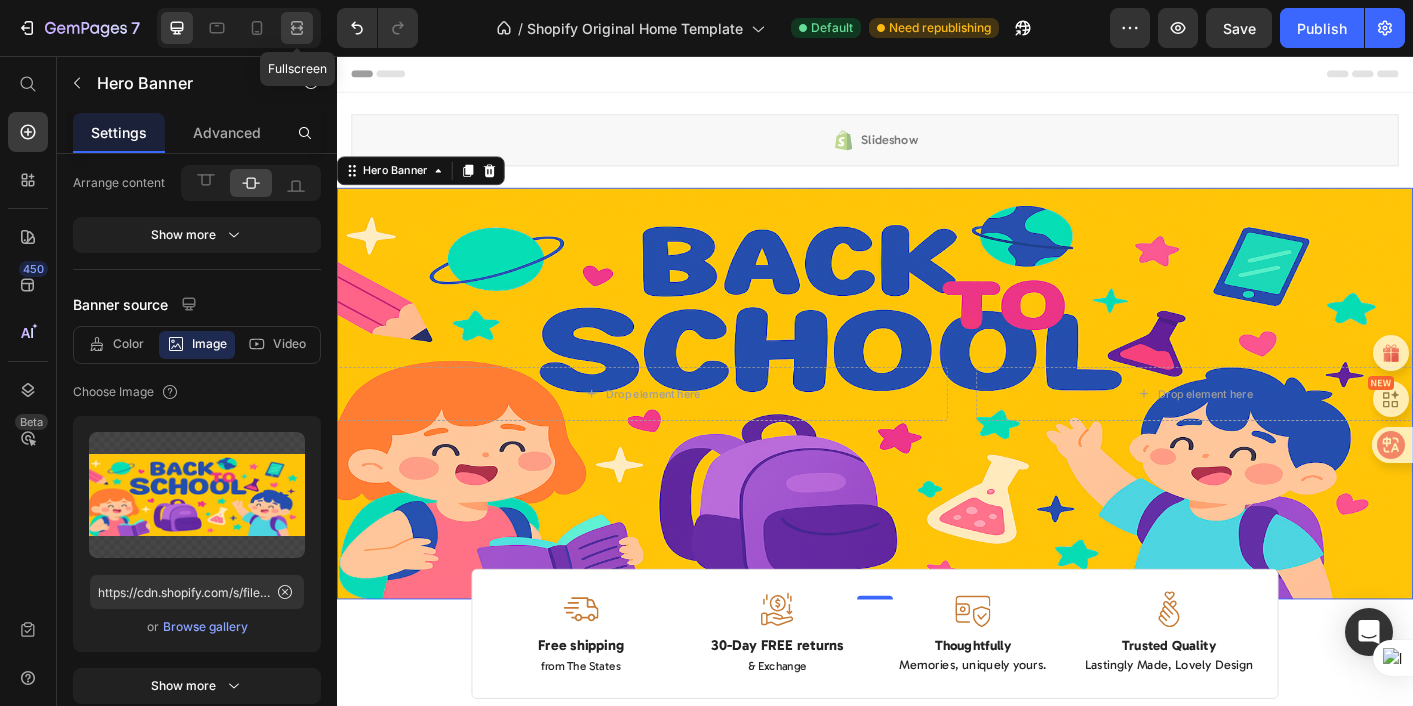 click 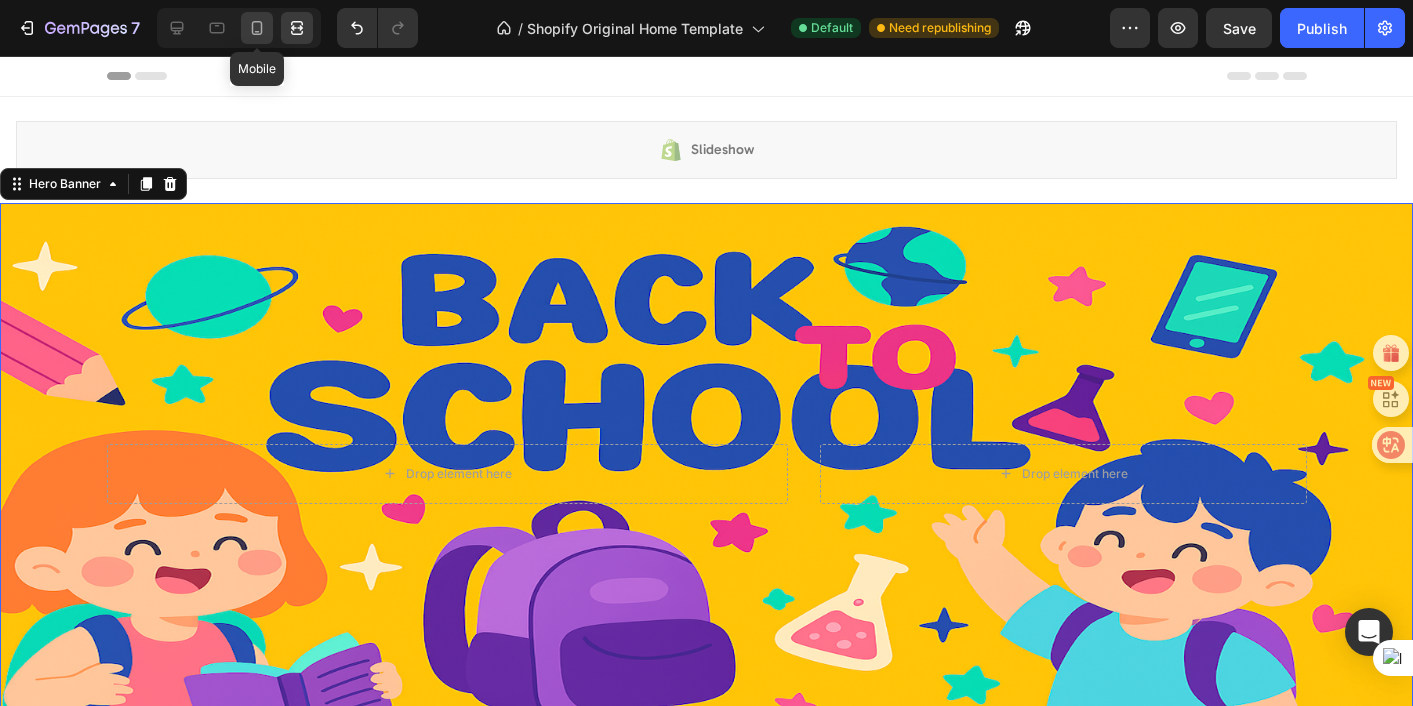 click 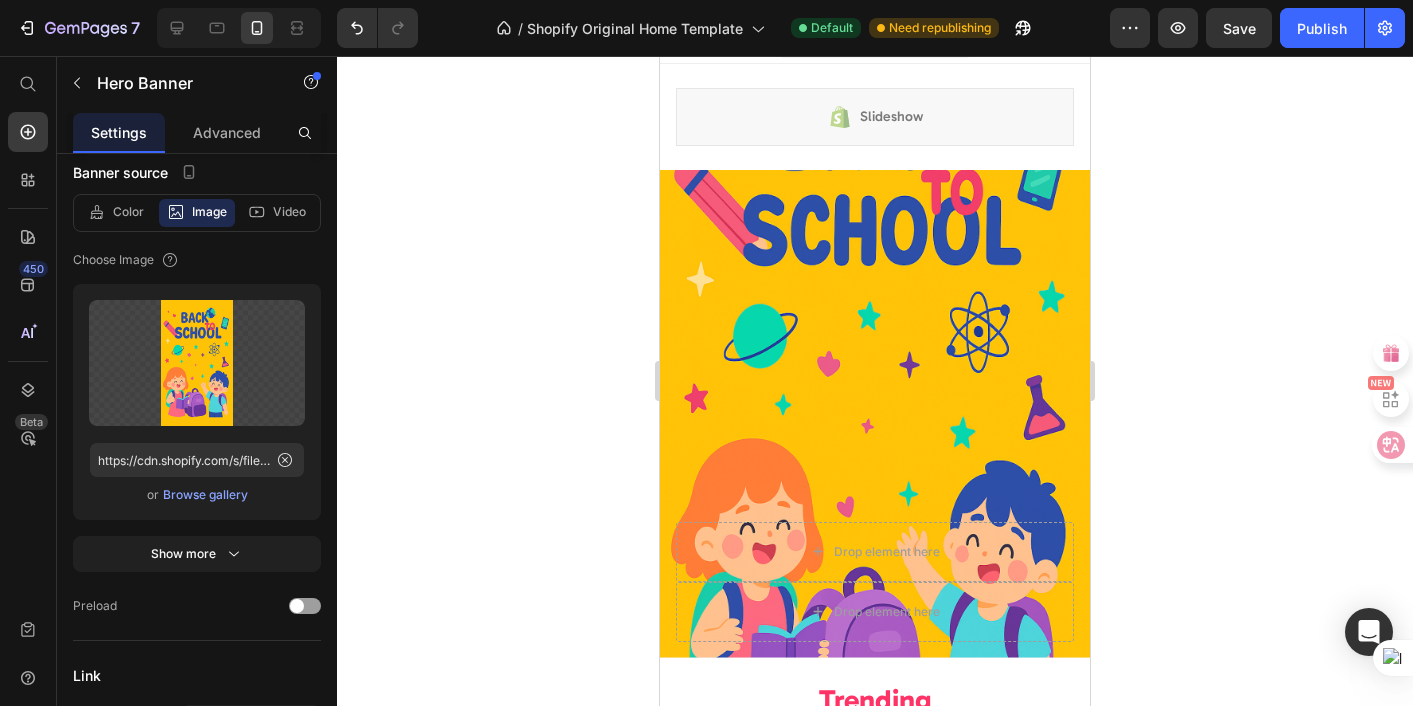 scroll, scrollTop: 0, scrollLeft: 0, axis: both 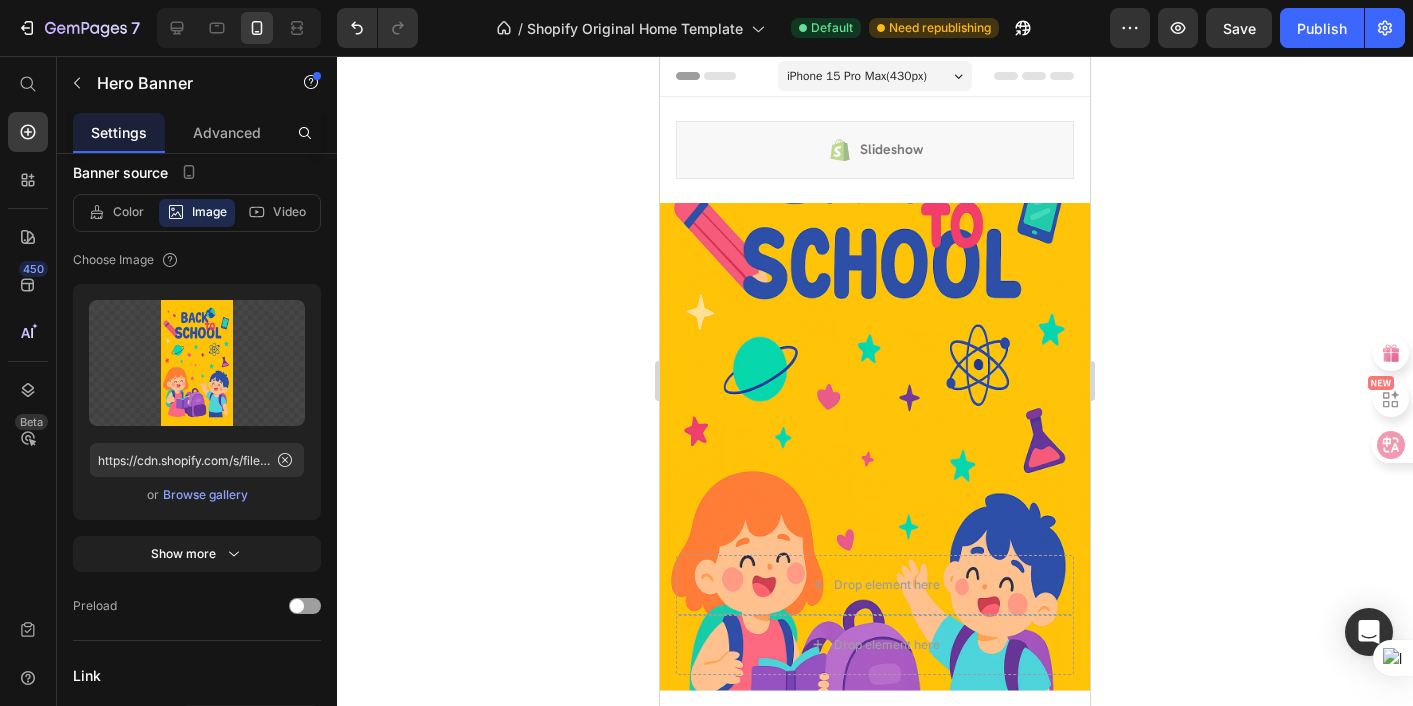 click on "iPhone 15 Pro Max  ( 430 px)" at bounding box center (857, 76) 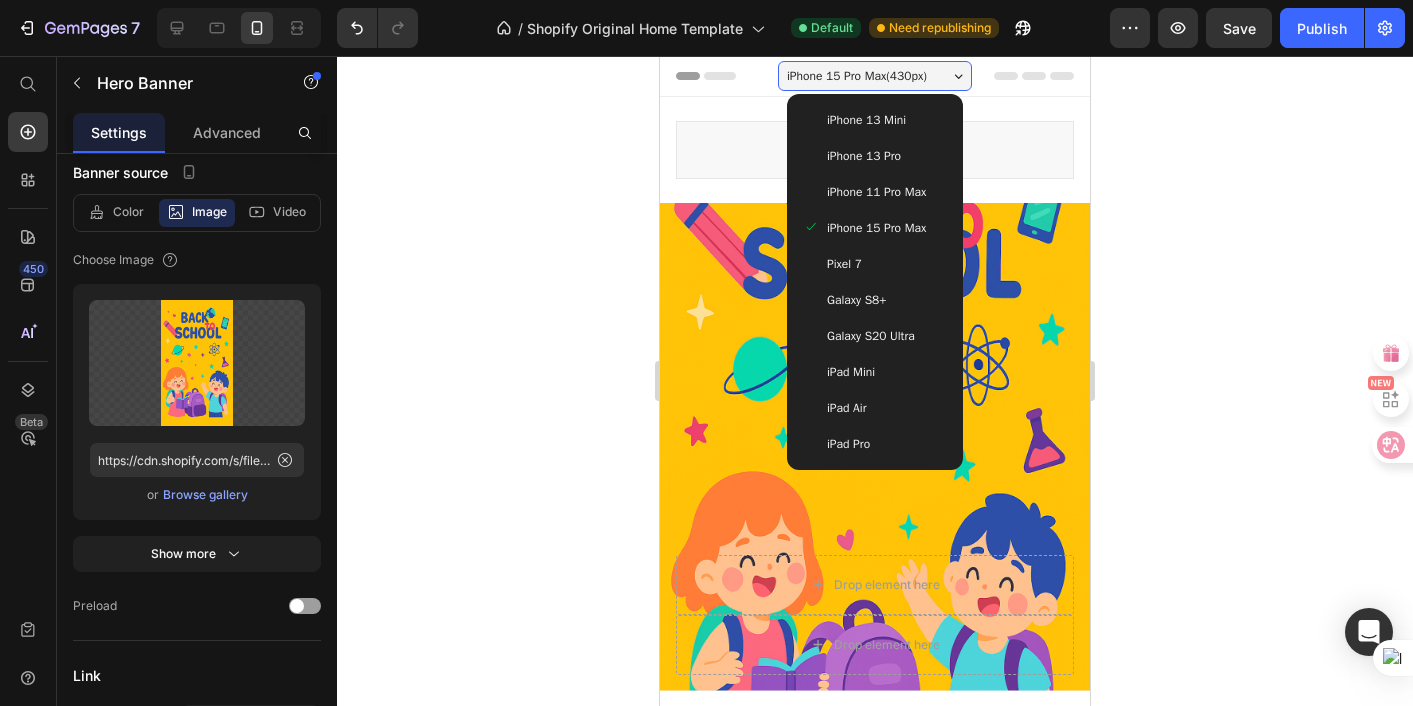 click on "Pixel 7" at bounding box center (875, 264) 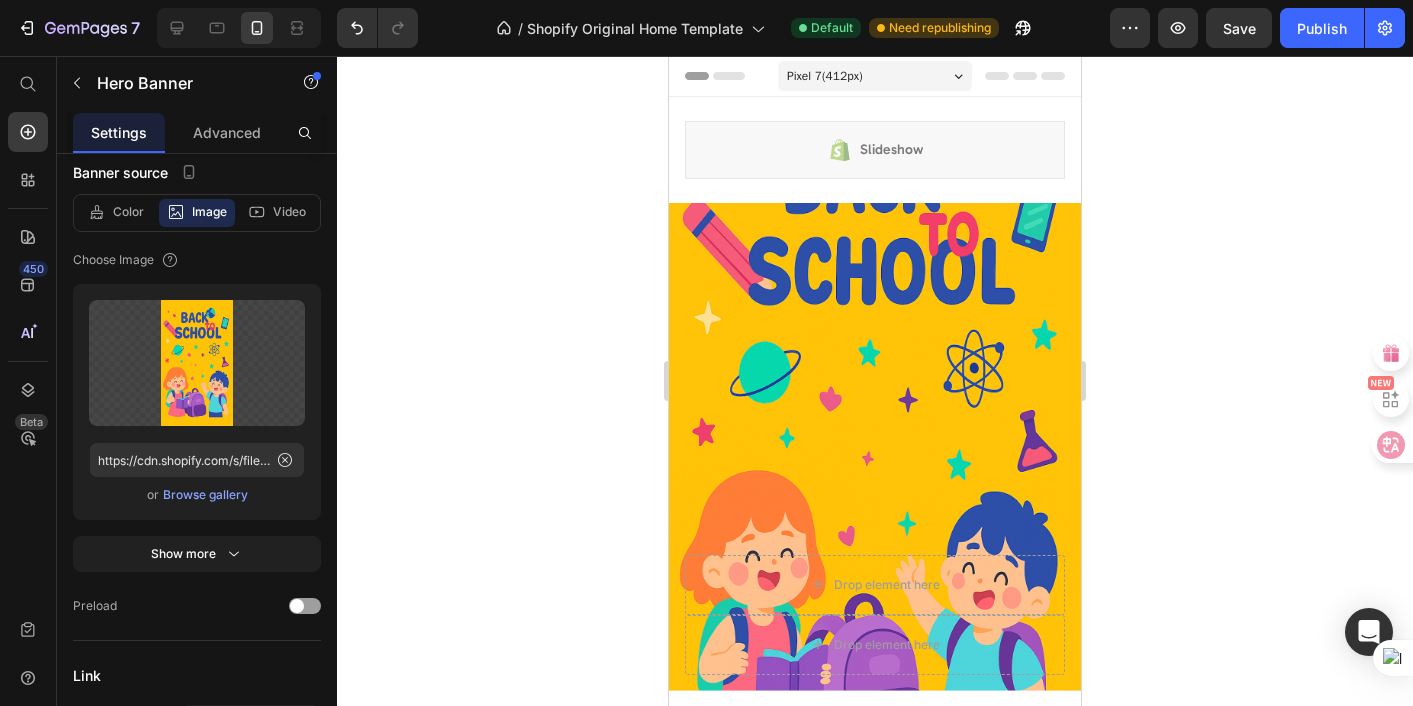 click on "Pixel 7  ( 412 px)" at bounding box center [875, 76] 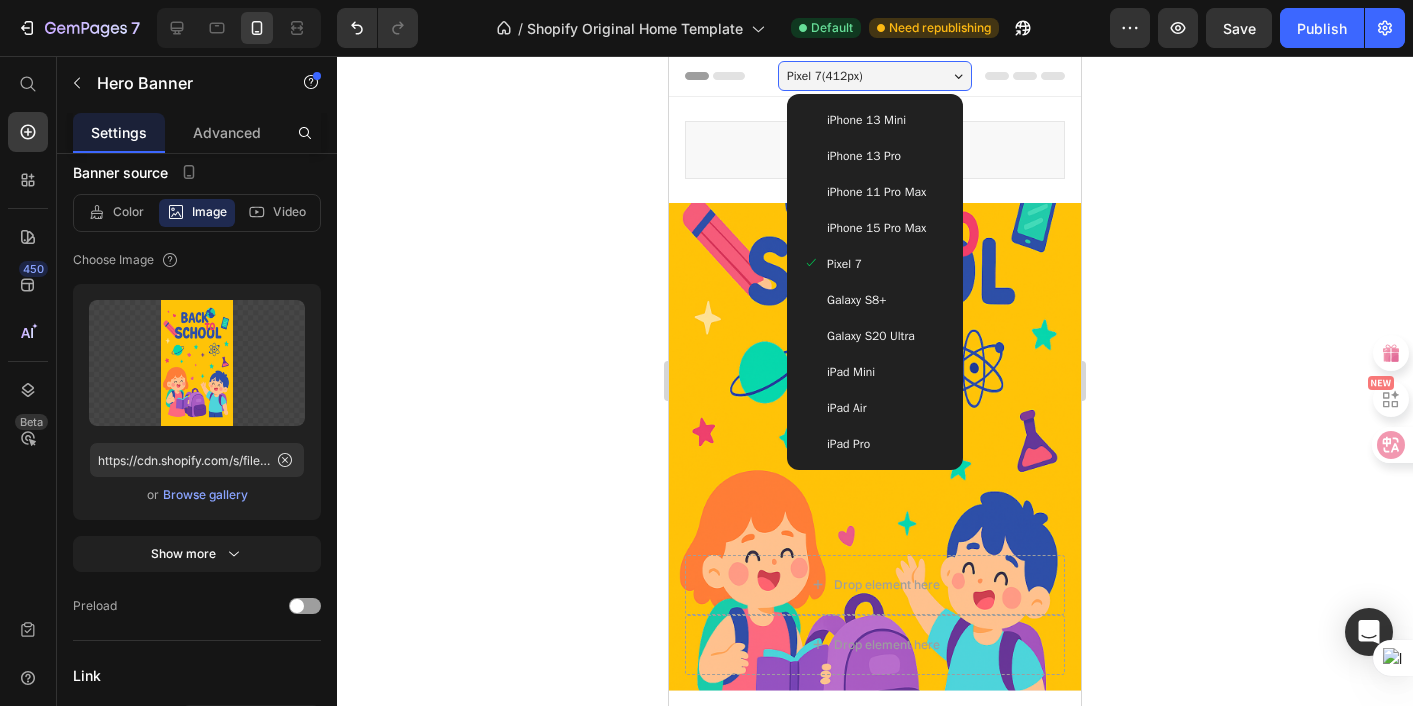 drag, startPoint x: 877, startPoint y: 375, endPoint x: 917, endPoint y: 366, distance: 41 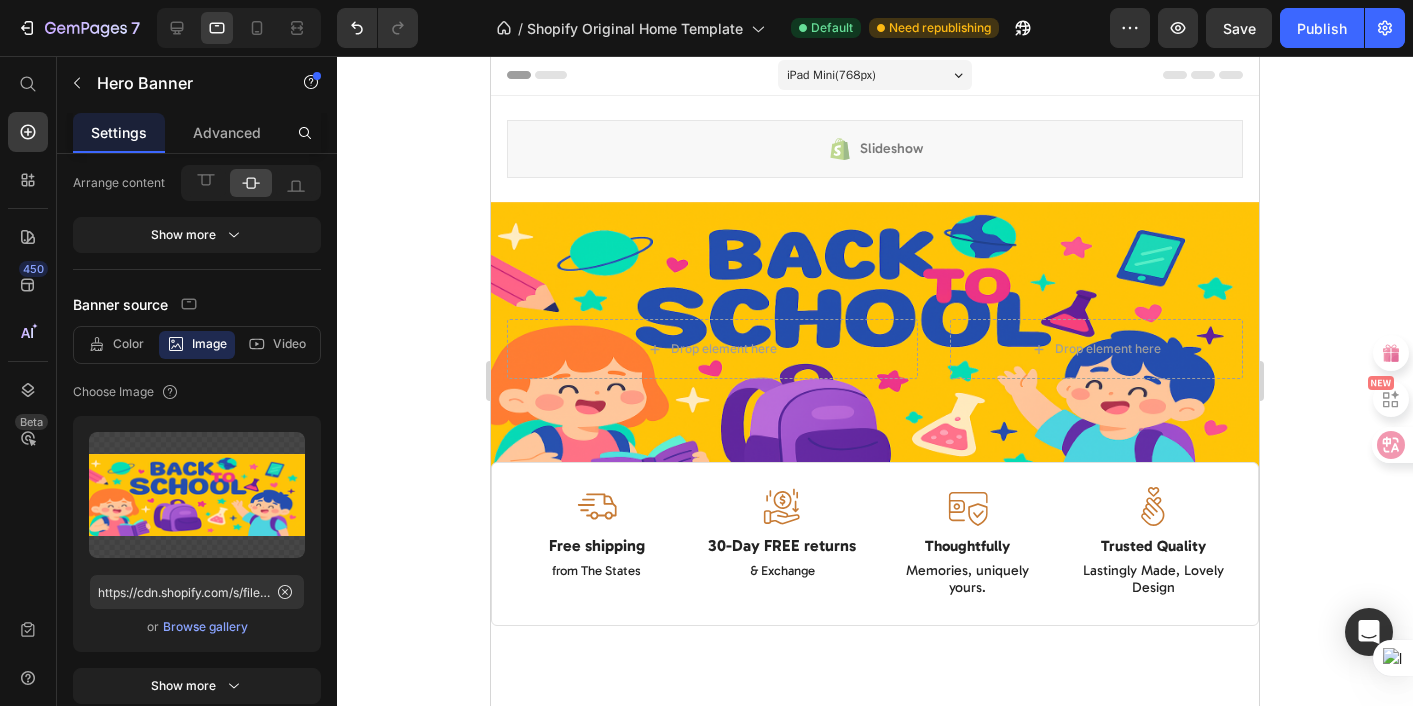 scroll, scrollTop: 0, scrollLeft: 0, axis: both 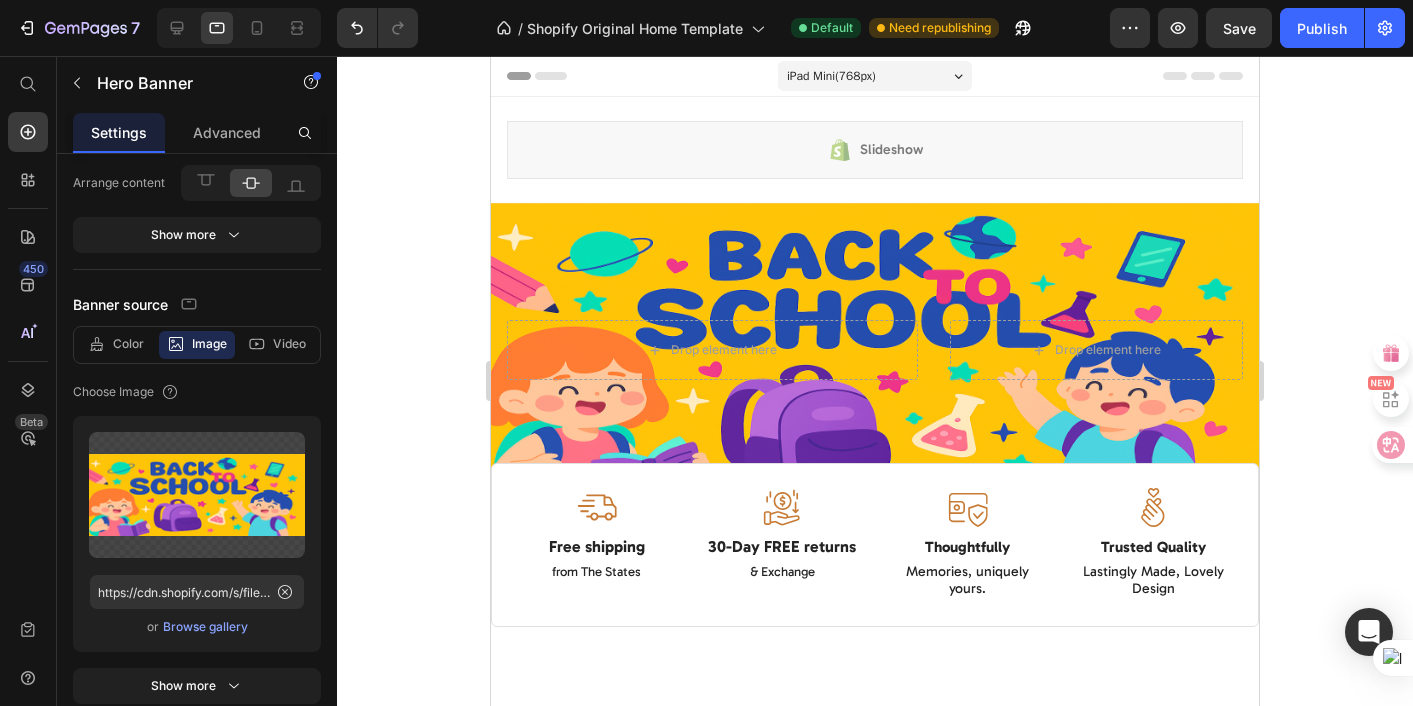 click on "iPad Mini  ( 768 px)" at bounding box center [875, 76] 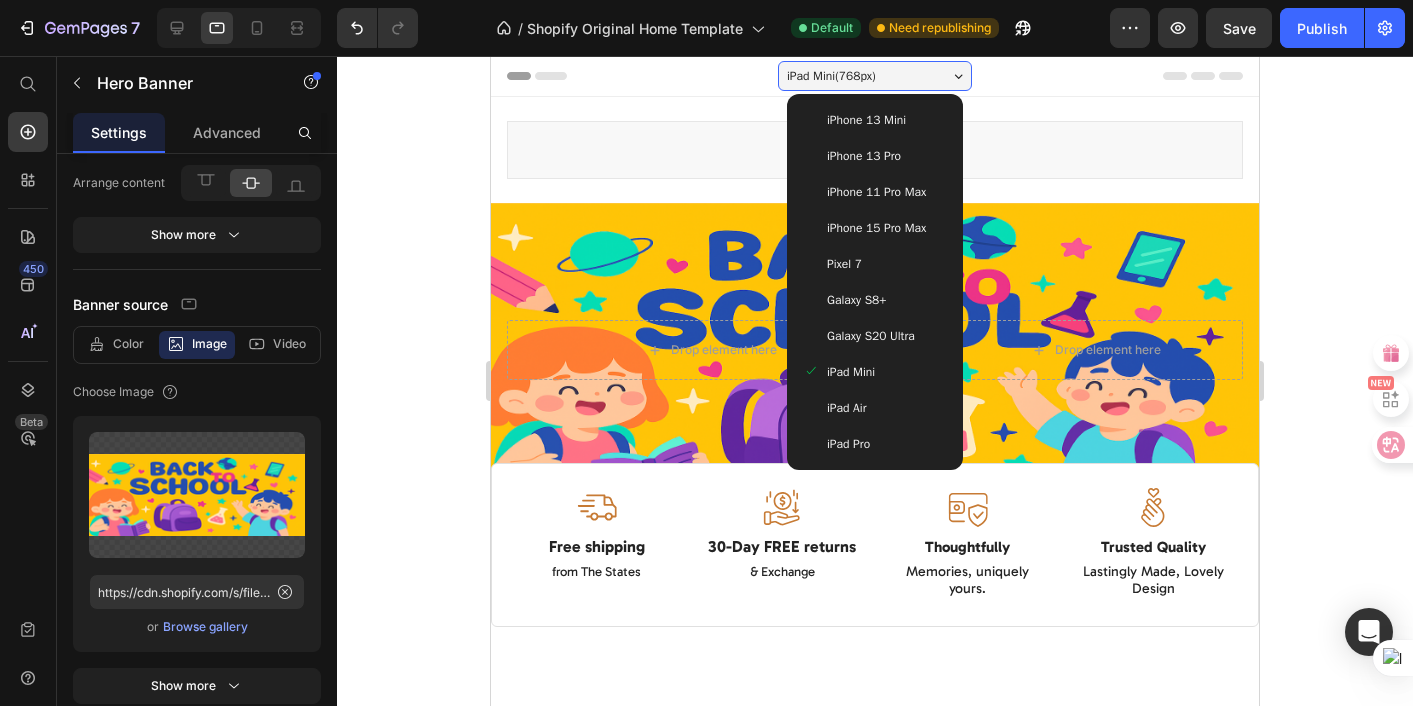 click on "iPhone 13 Pro" at bounding box center [864, 156] 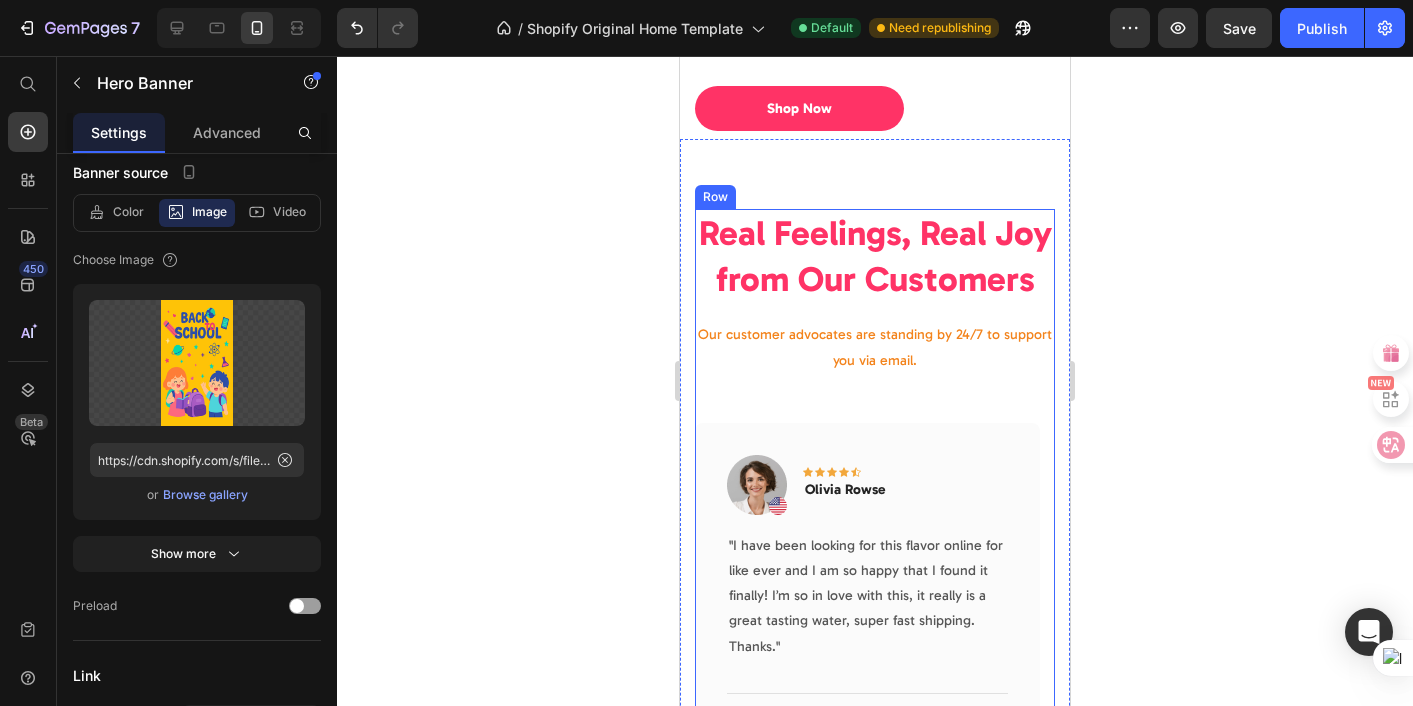 scroll, scrollTop: 4637, scrollLeft: 0, axis: vertical 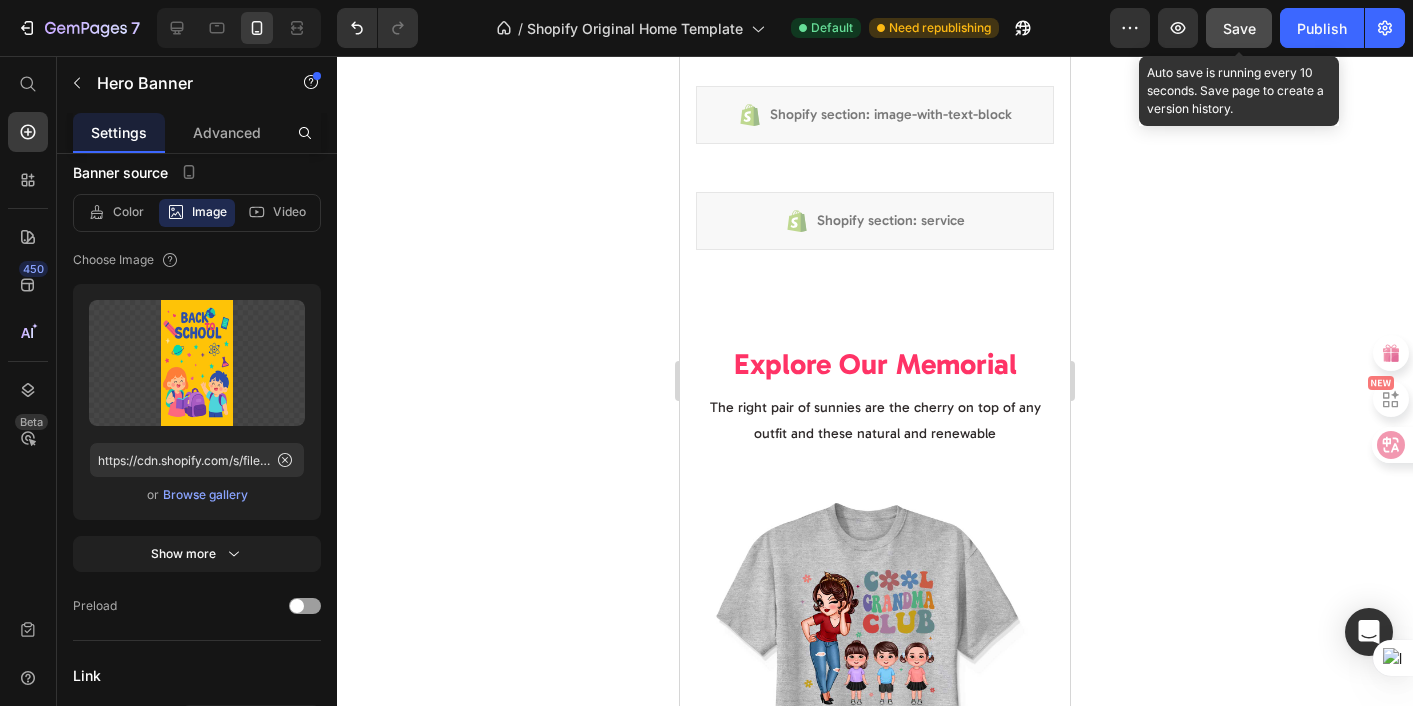 click on "Save" at bounding box center [1239, 28] 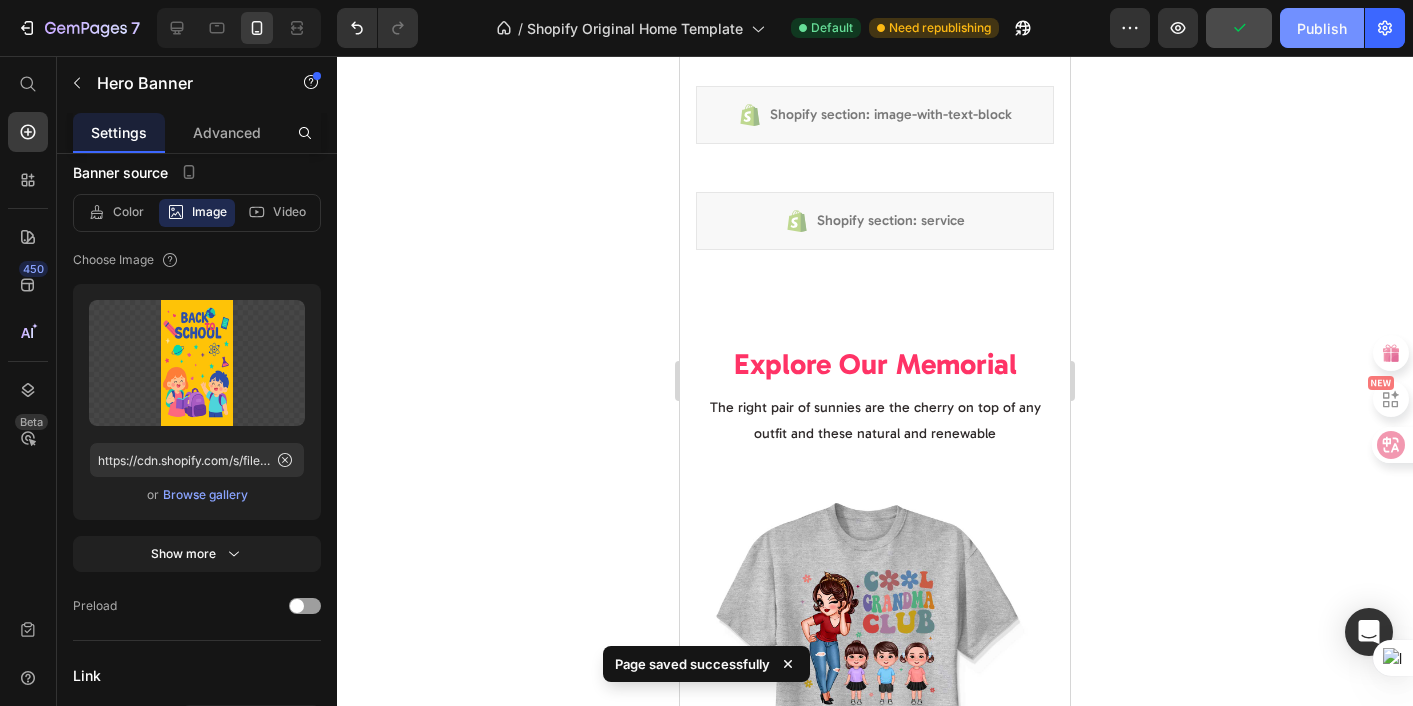 click on "Publish" at bounding box center (1322, 28) 